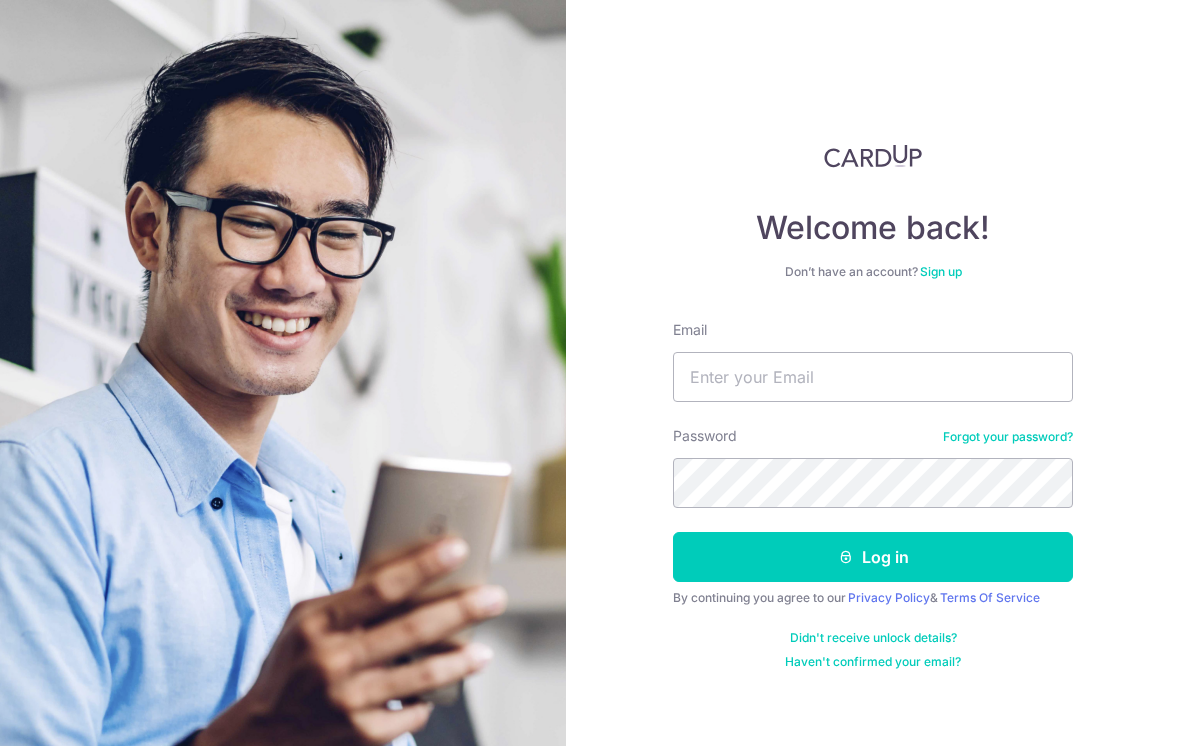scroll, scrollTop: 0, scrollLeft: 0, axis: both 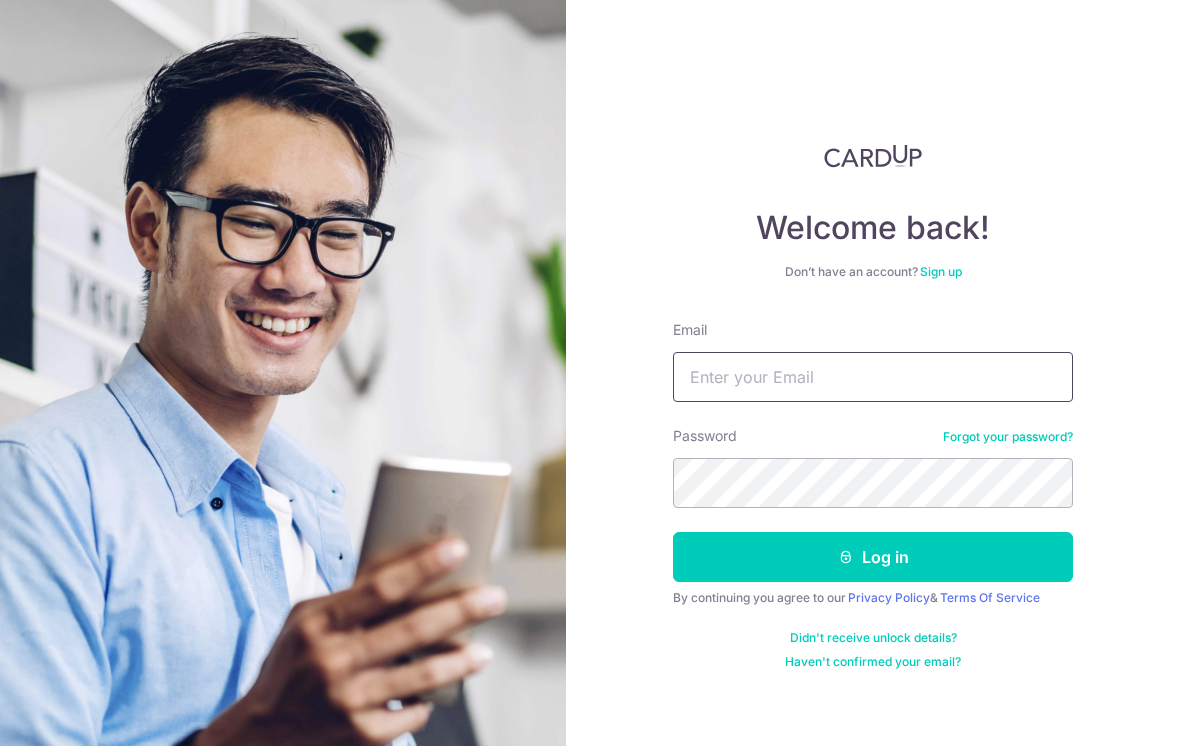 click on "Email" at bounding box center (873, 377) 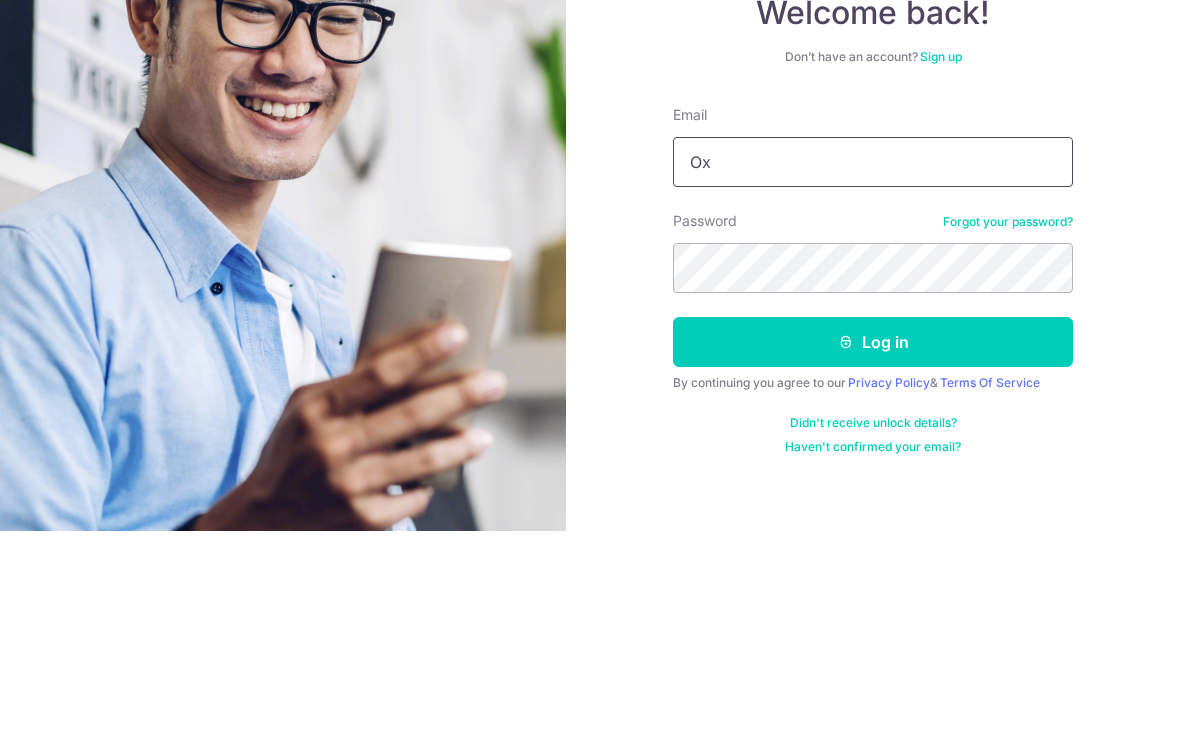 type on "O" 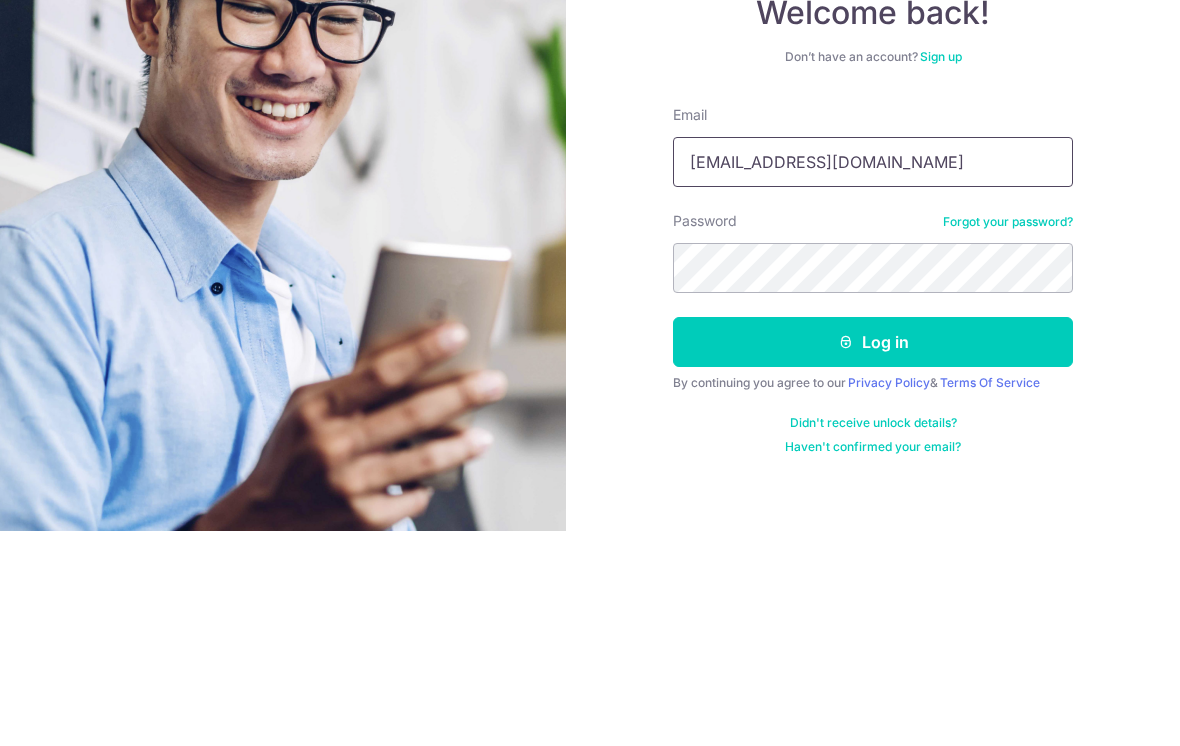 type on "Xoxotweetgal@gmail.com" 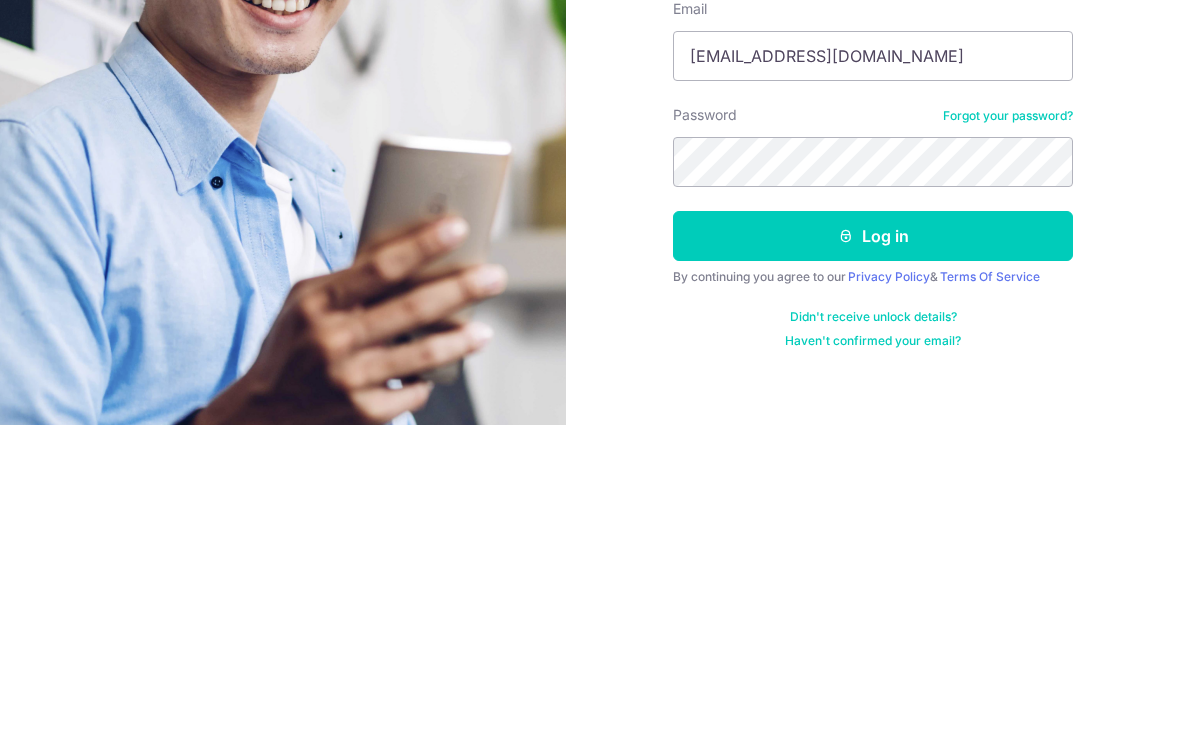 click at bounding box center (846, 557) 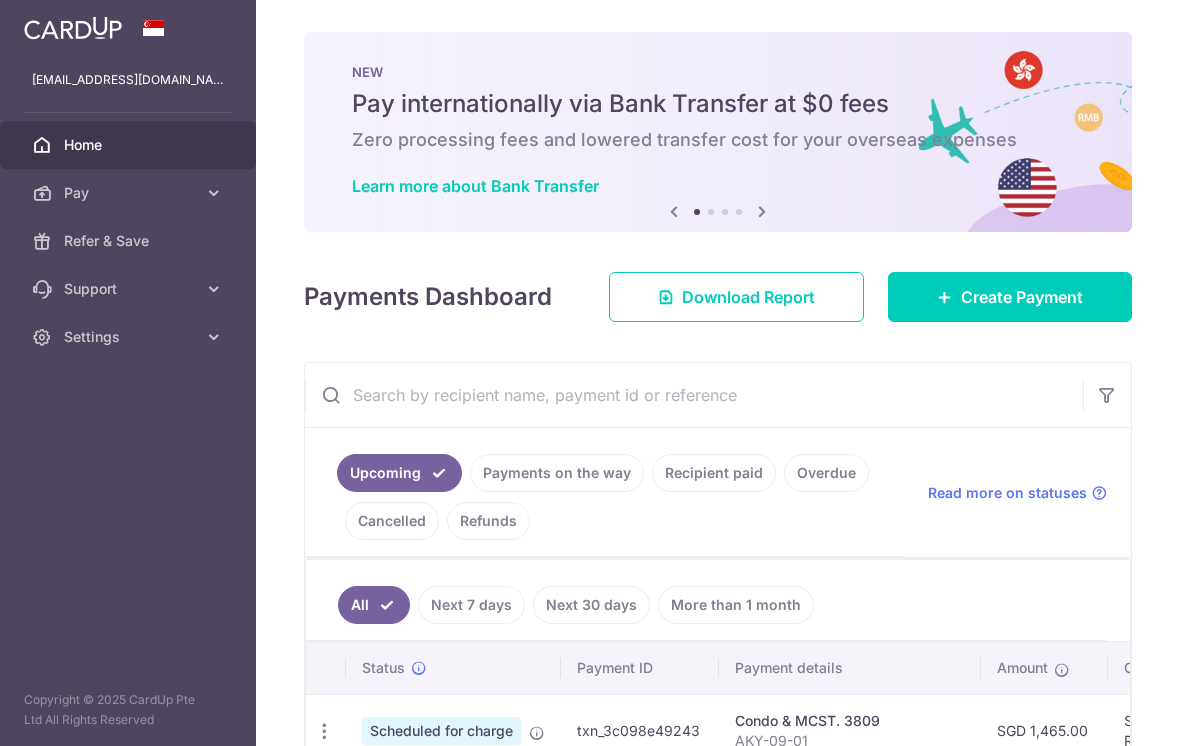scroll, scrollTop: 0, scrollLeft: 0, axis: both 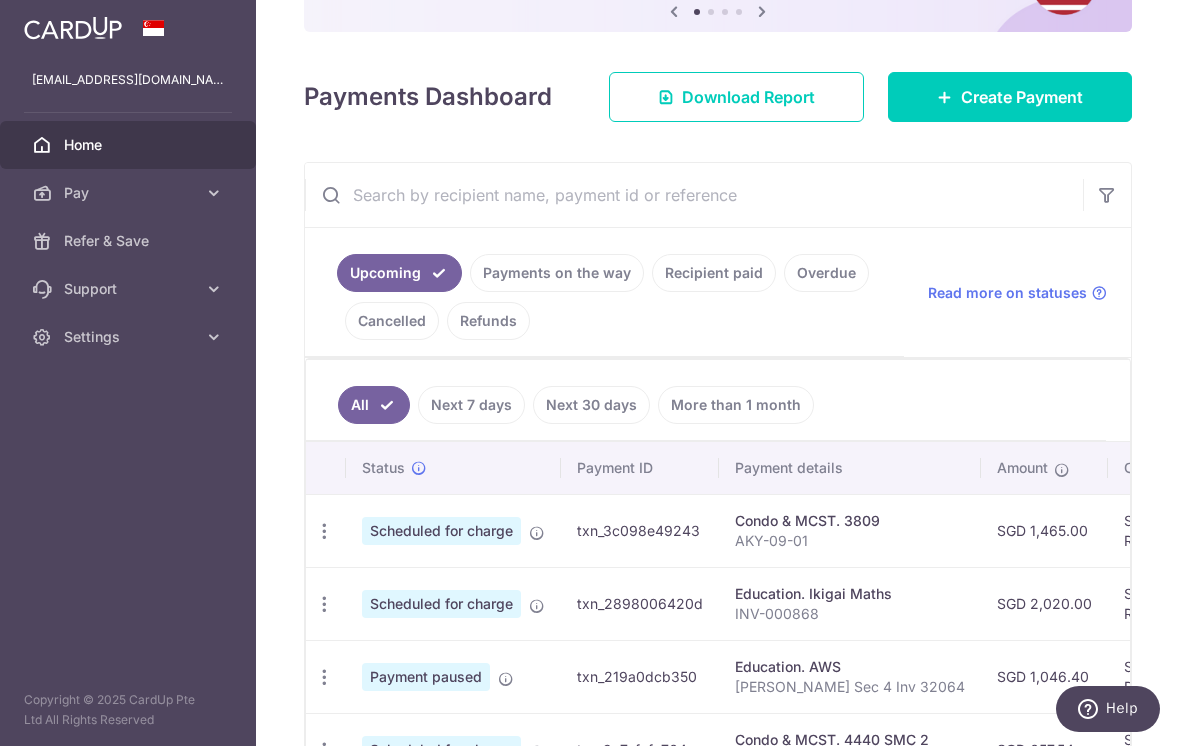 click at bounding box center [324, 531] 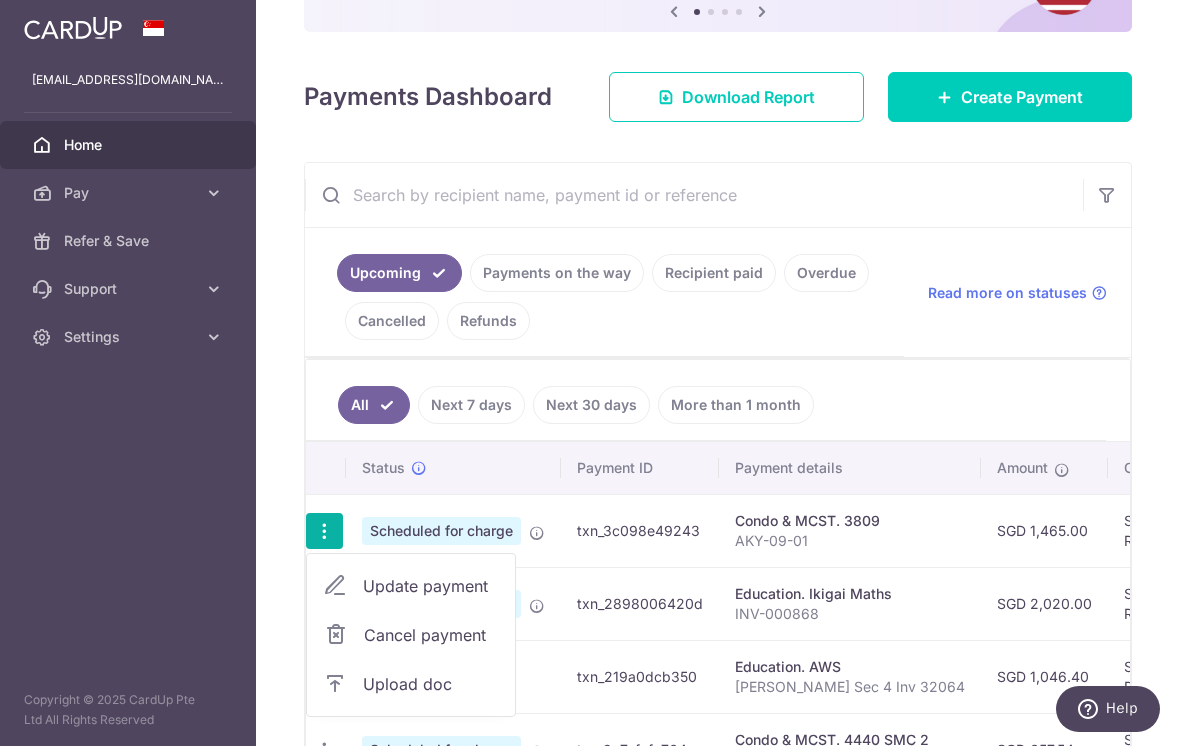 click on "Update payment" at bounding box center (431, 586) 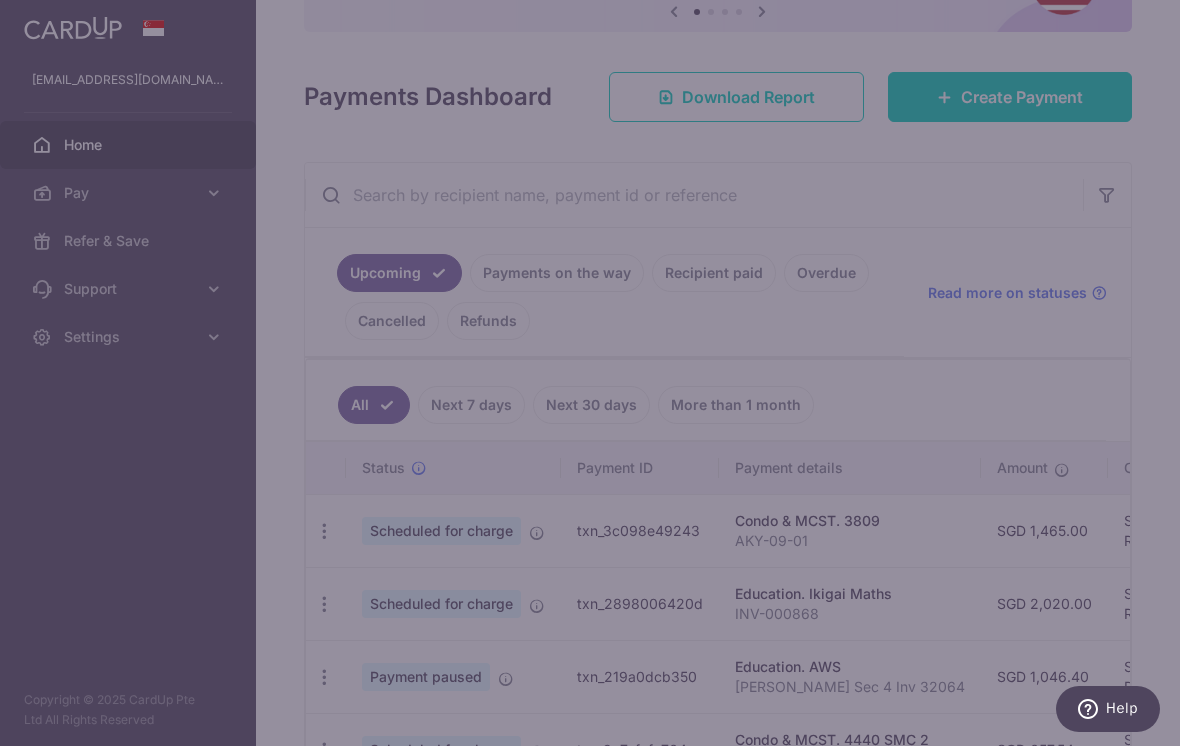 type on "1,465.00" 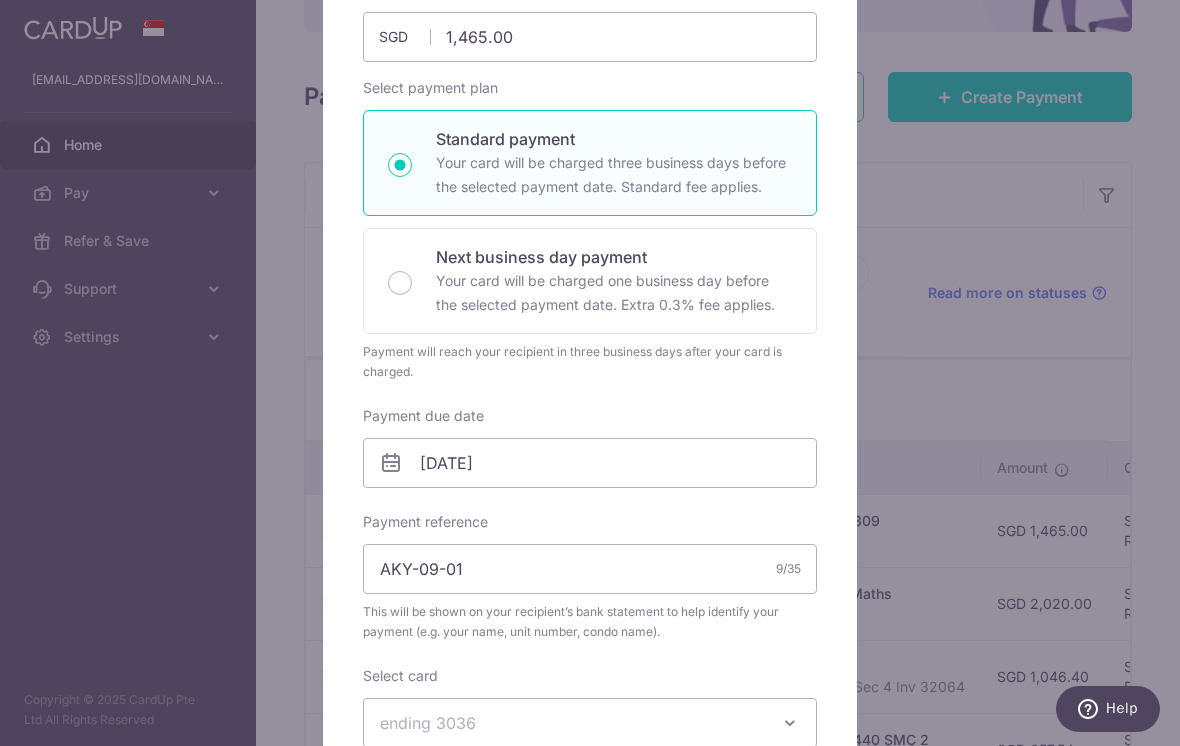 scroll, scrollTop: 254, scrollLeft: 0, axis: vertical 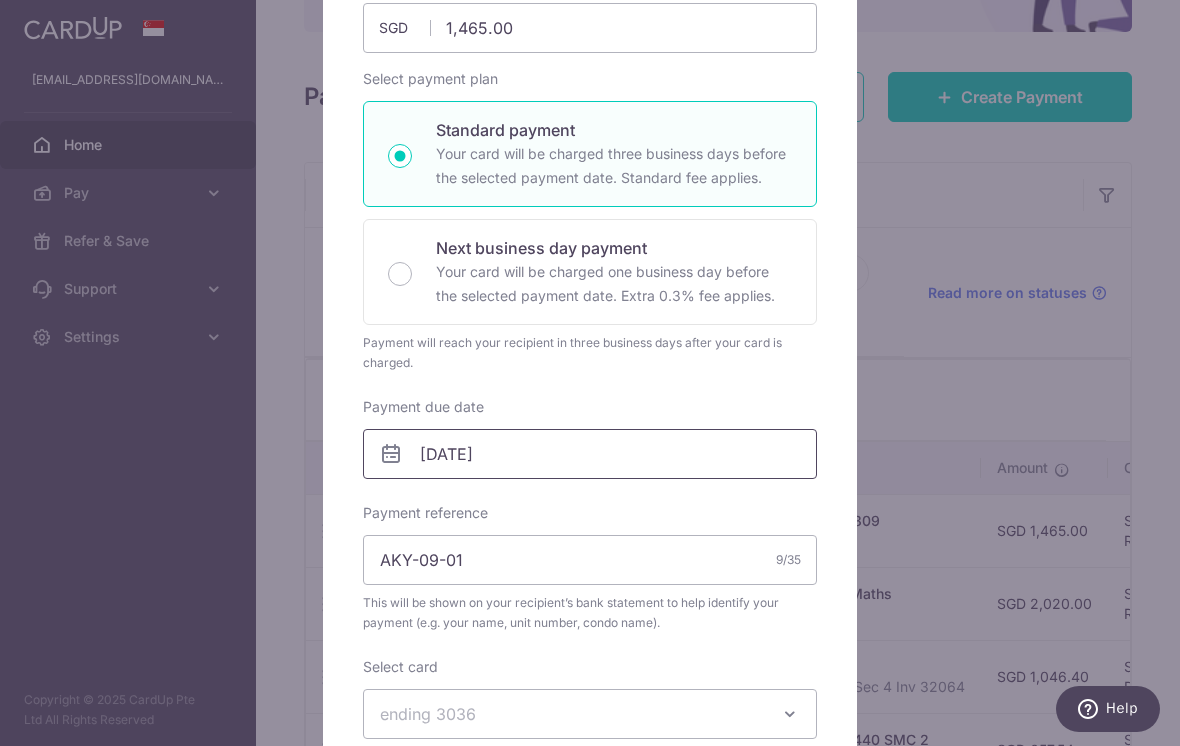 click on "19/08/2025" at bounding box center (590, 454) 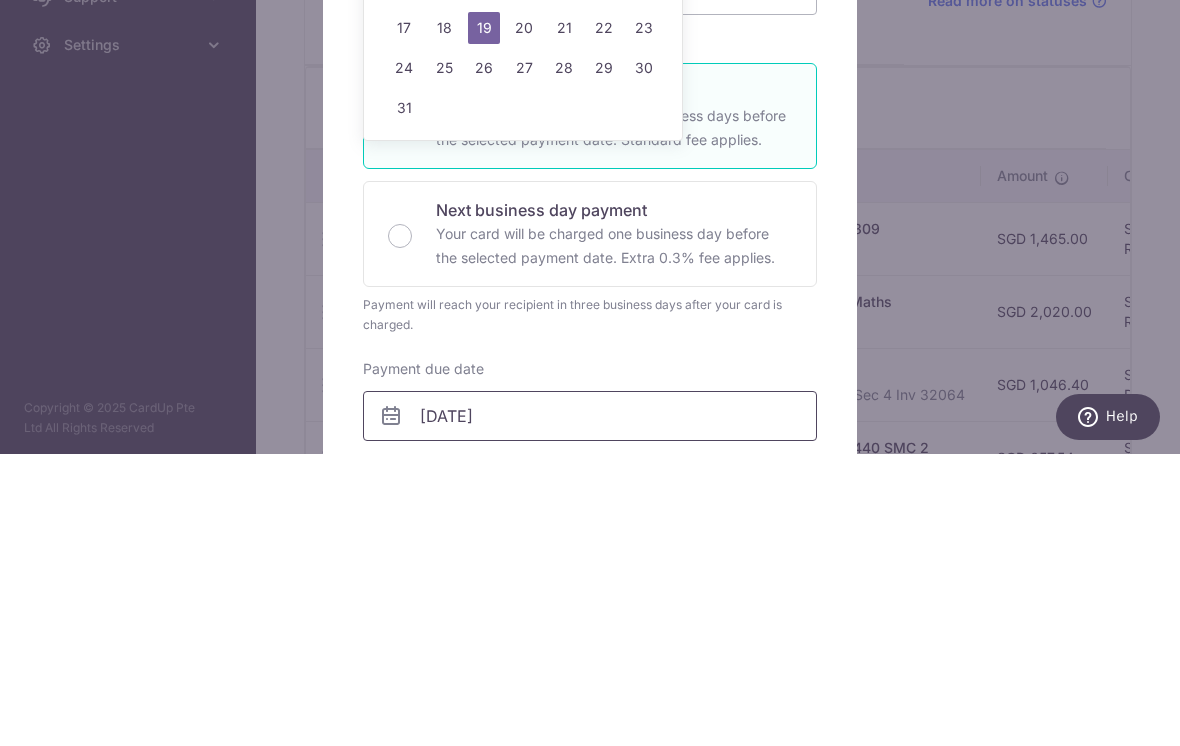 scroll, scrollTop: 0, scrollLeft: 0, axis: both 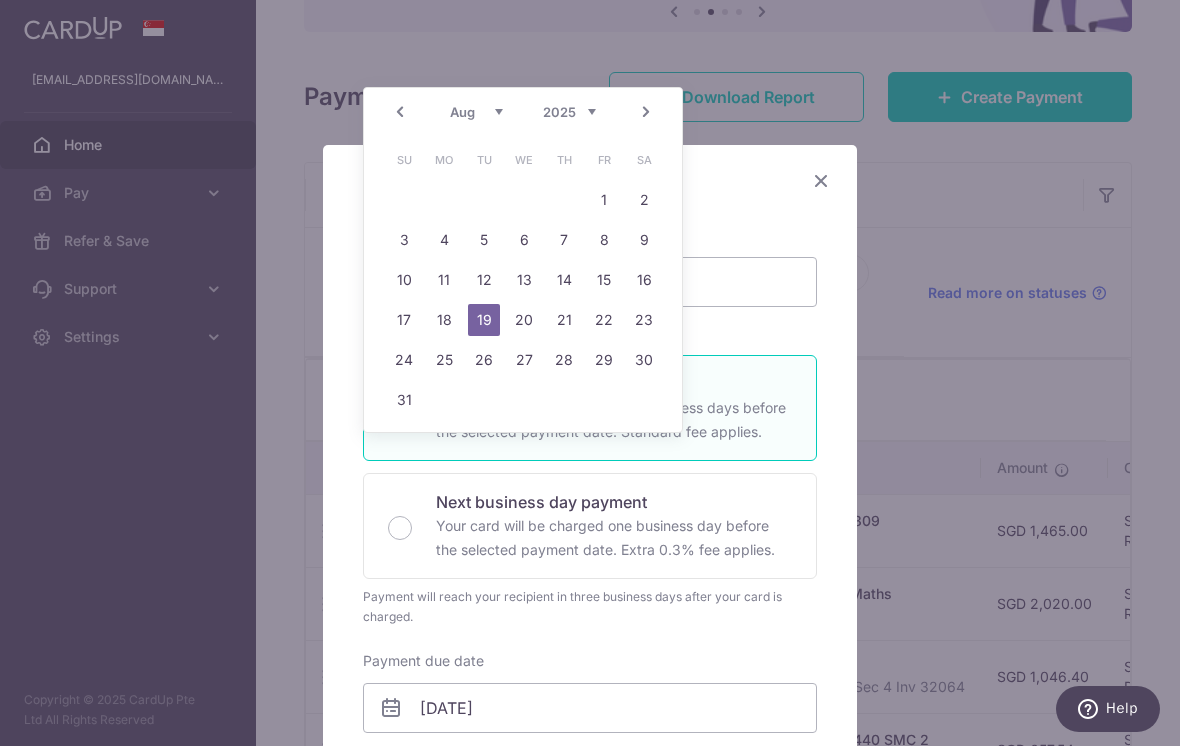 click on "Prev" at bounding box center [400, 112] 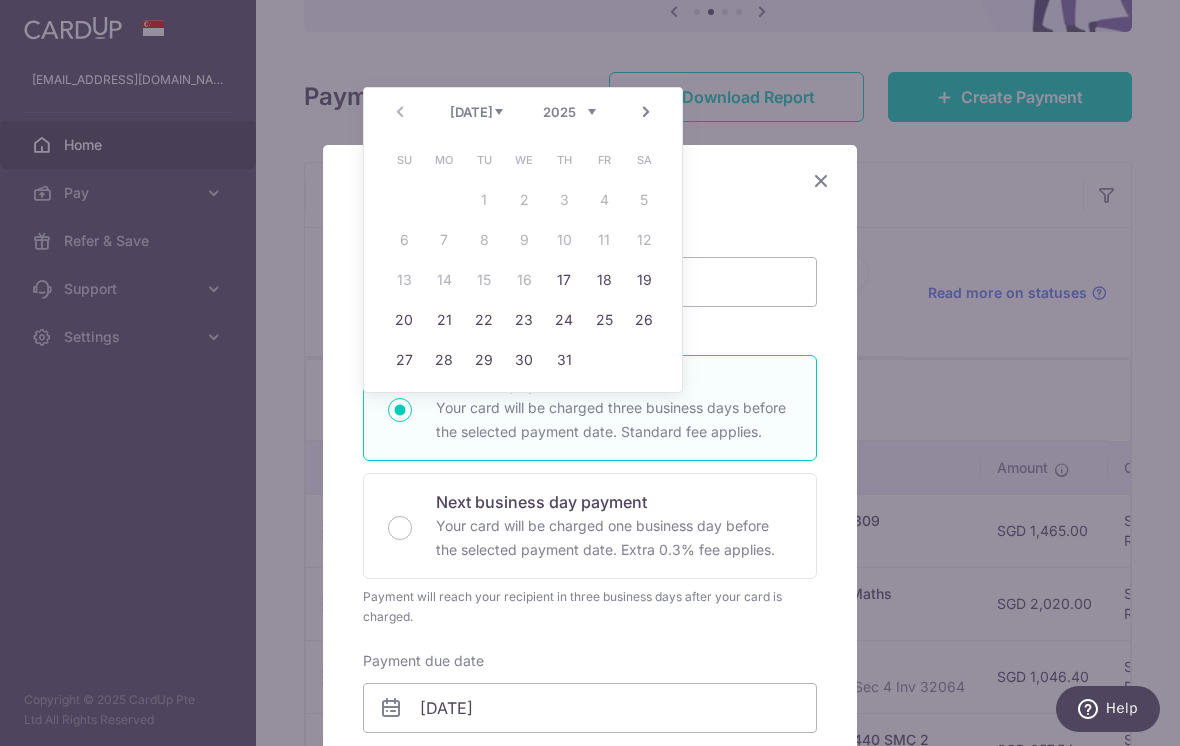 click on "17" at bounding box center [564, 280] 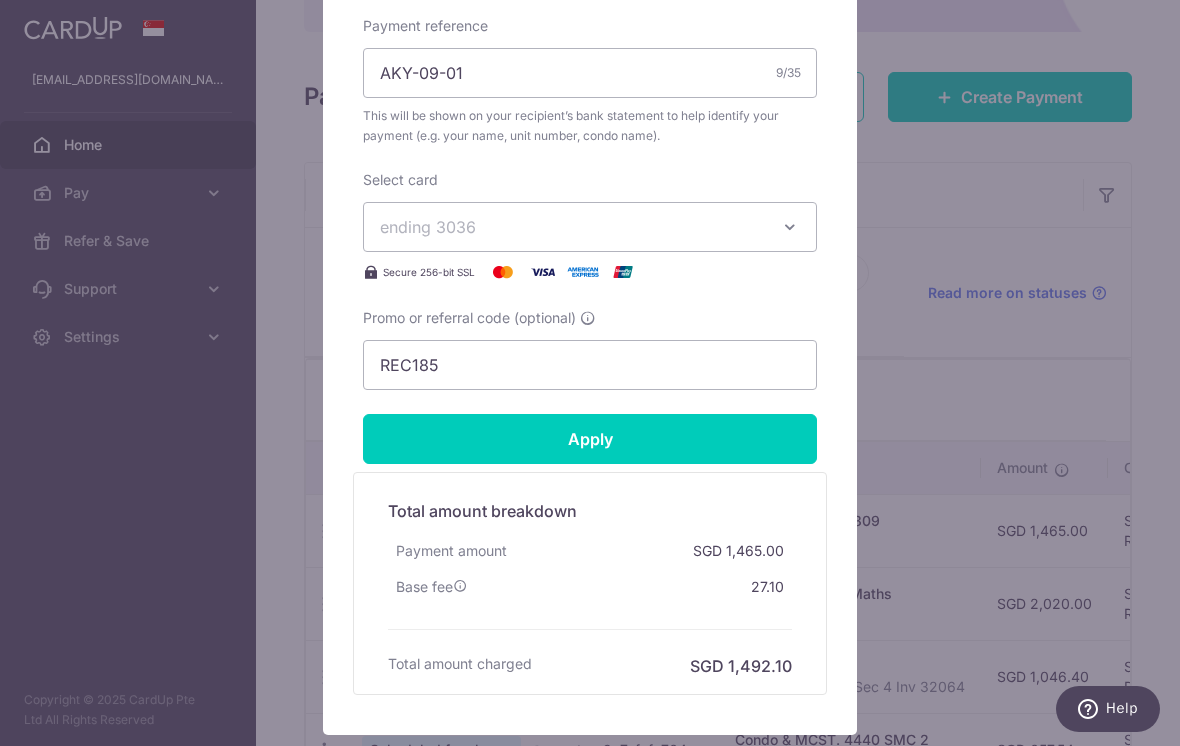 scroll, scrollTop: 770, scrollLeft: 0, axis: vertical 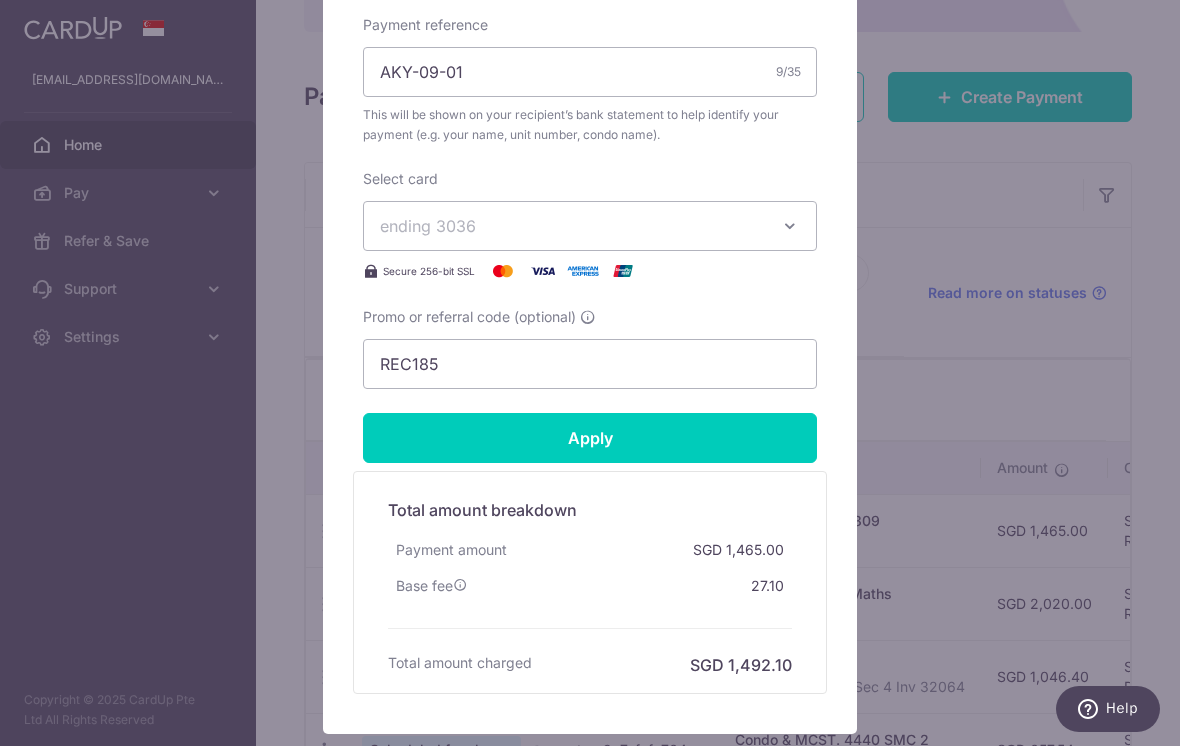 click on "Apply" at bounding box center [590, 438] 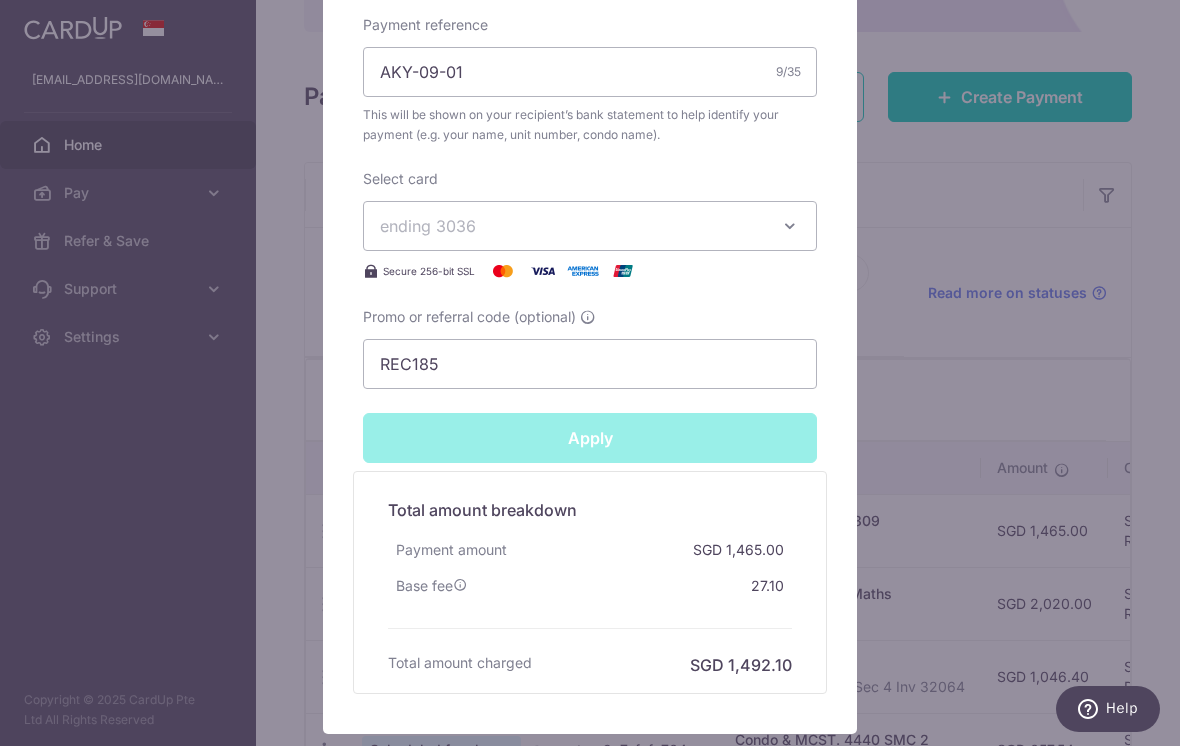 type on "Successfully Applied" 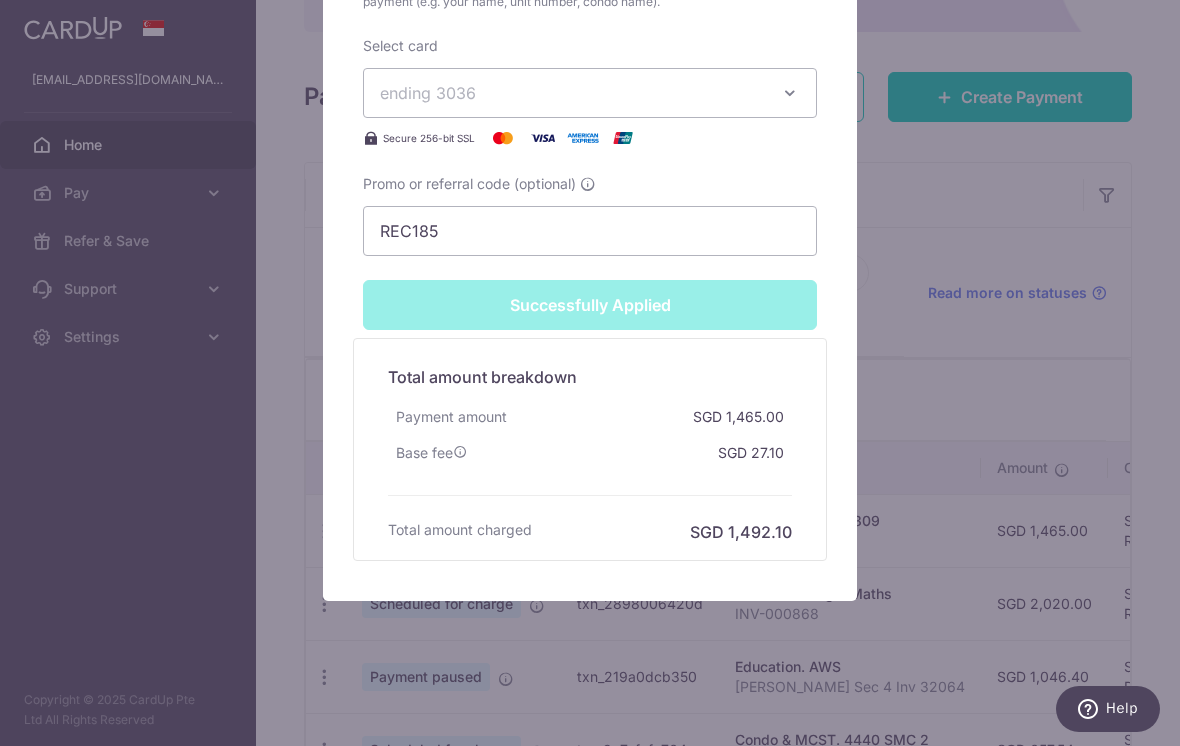 scroll, scrollTop: 973, scrollLeft: 0, axis: vertical 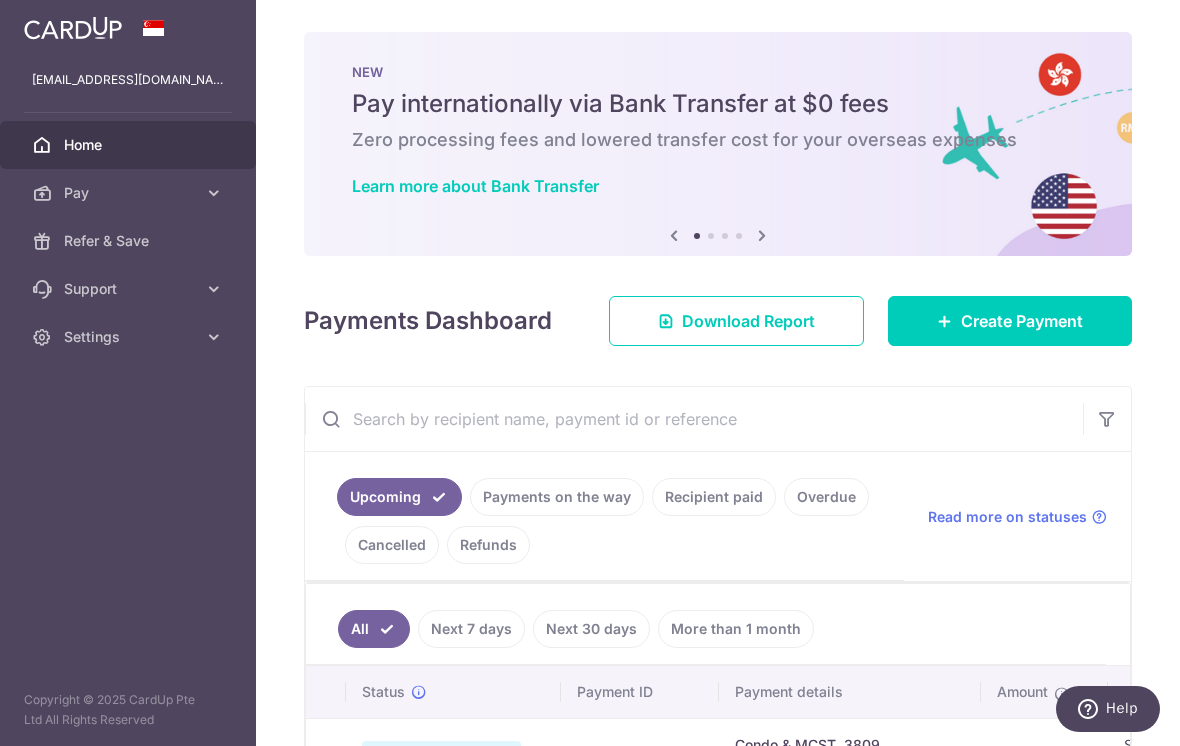 click at bounding box center [0, 0] 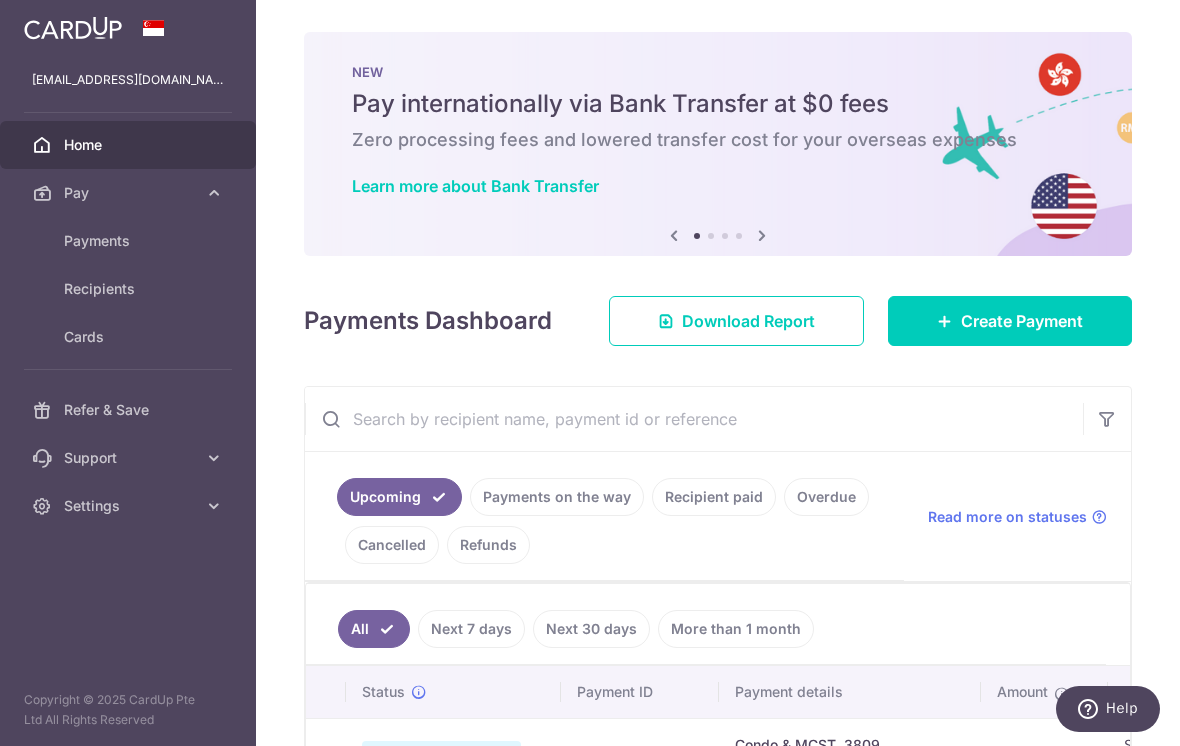 click on "Recipients" at bounding box center (128, 289) 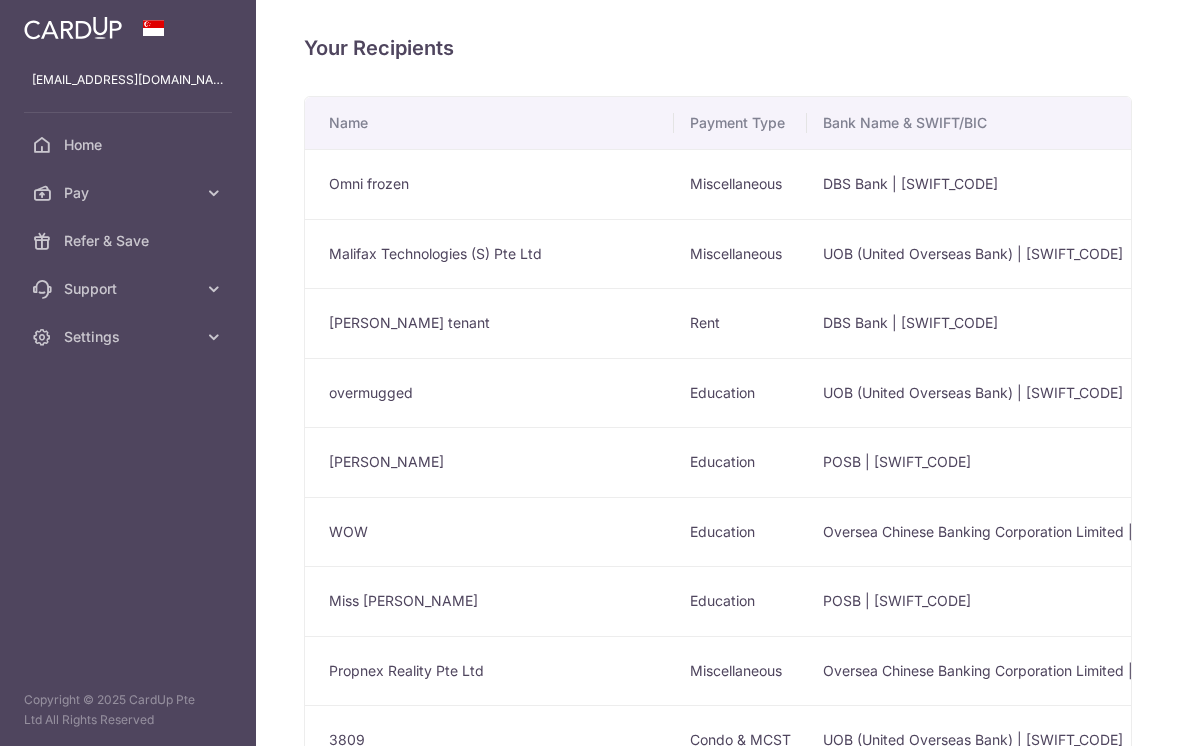 scroll, scrollTop: 0, scrollLeft: 0, axis: both 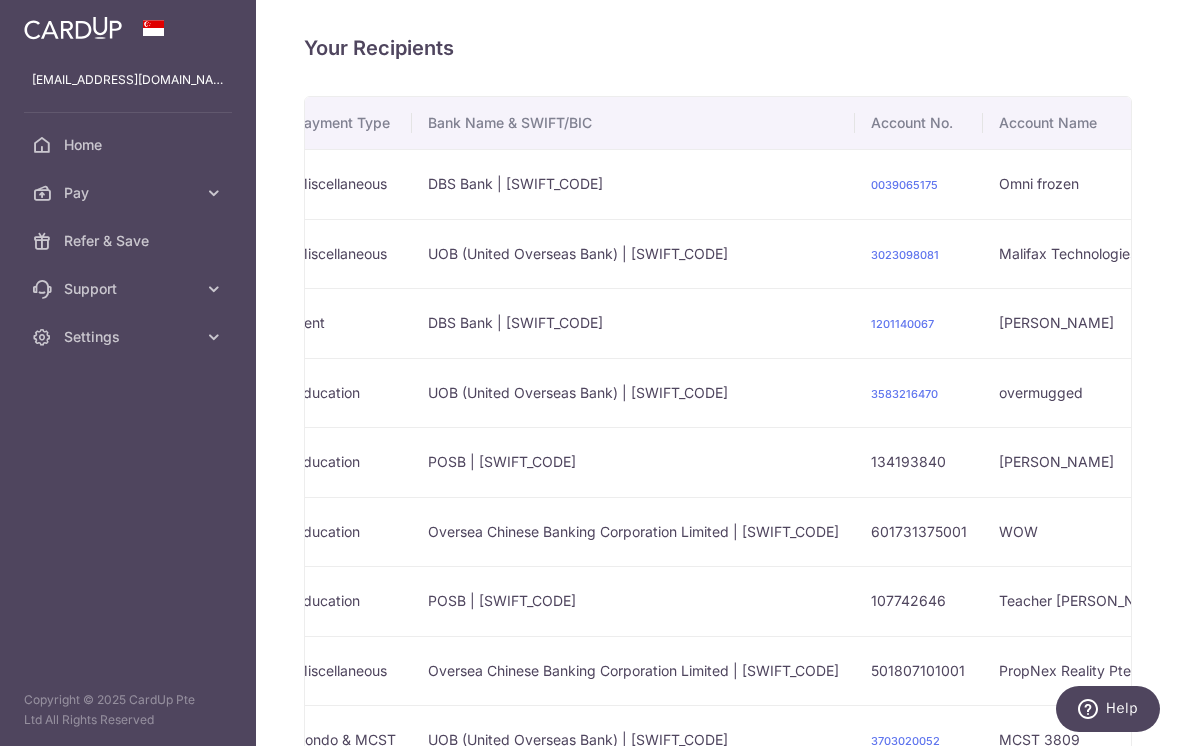click at bounding box center [1403, 184] 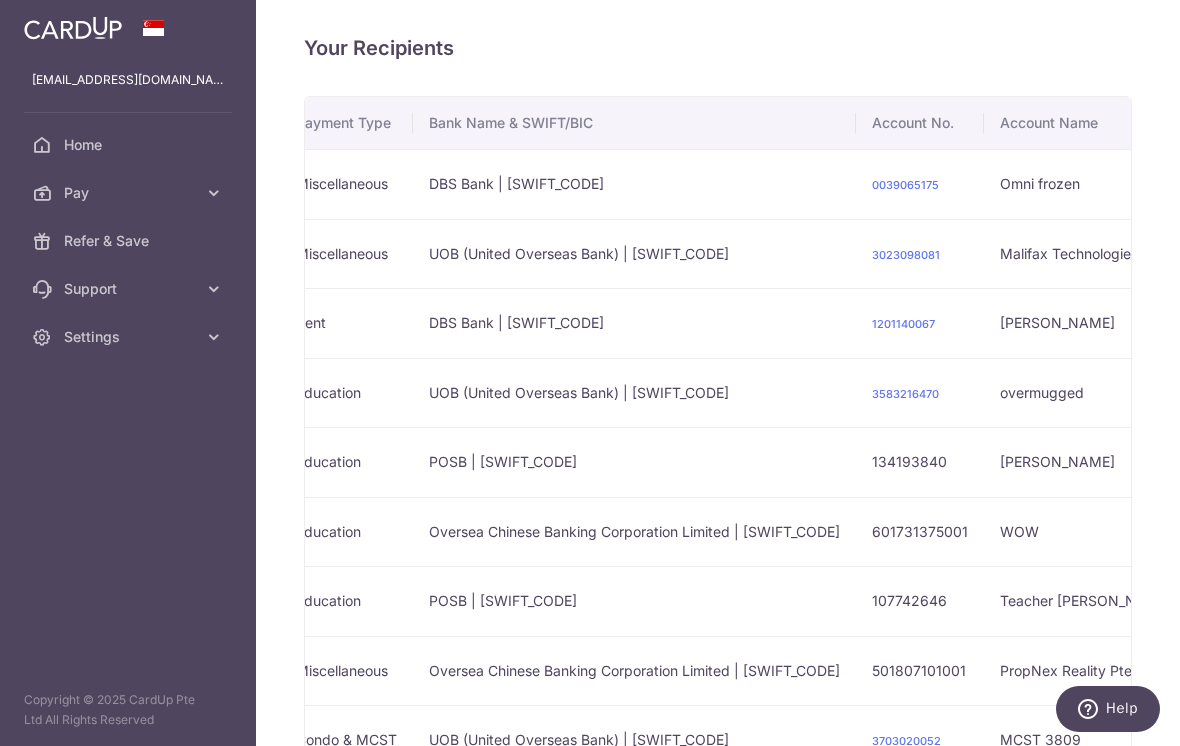 click on "View/Edit" at bounding box center (1338, 240) 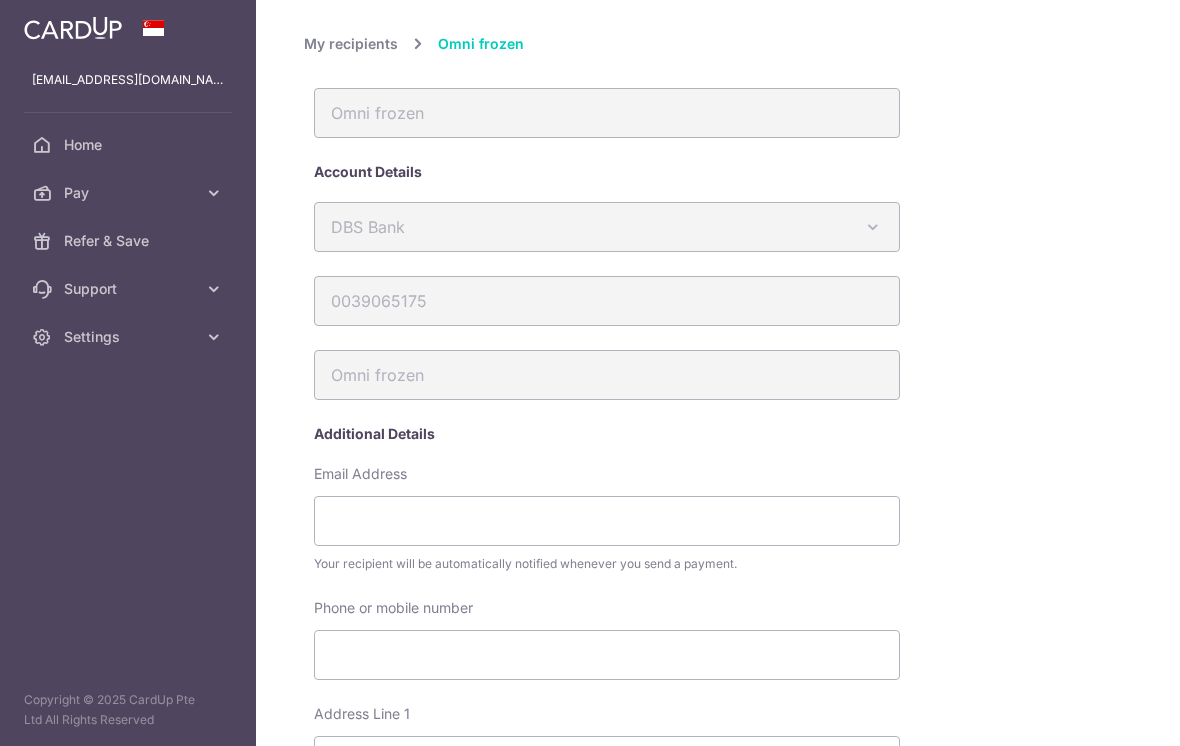 scroll, scrollTop: 0, scrollLeft: 0, axis: both 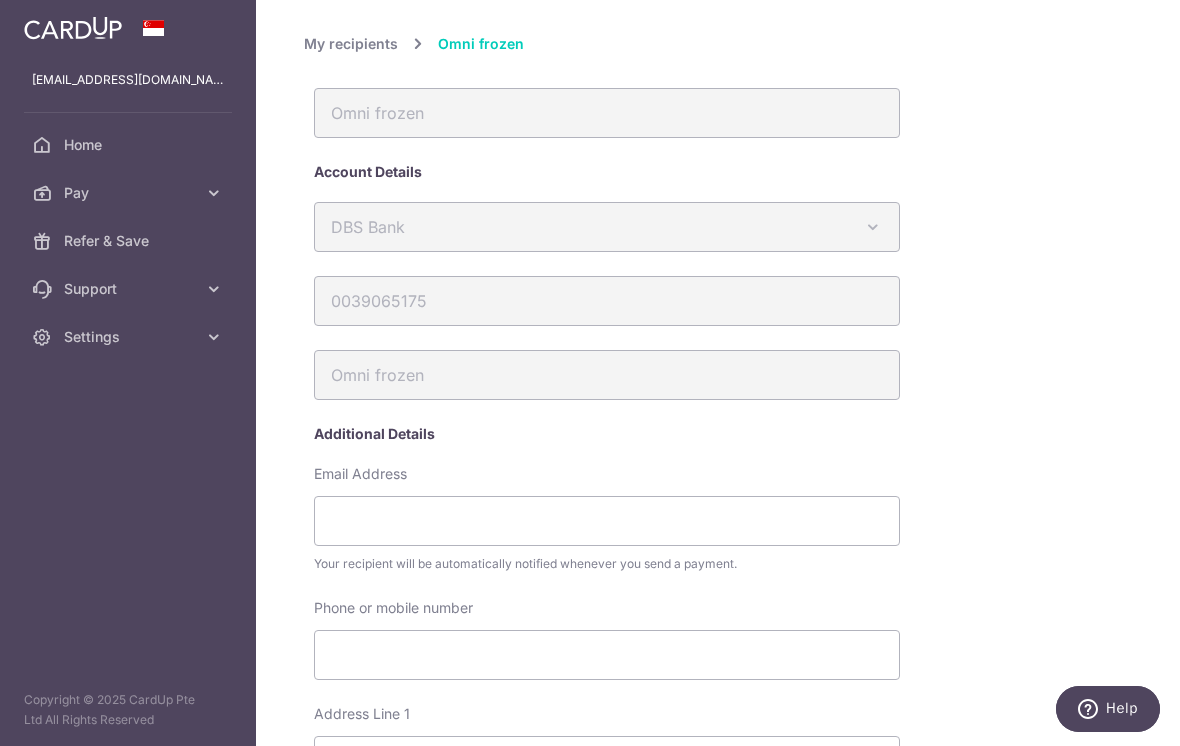 click on "My recipients" at bounding box center [351, 44] 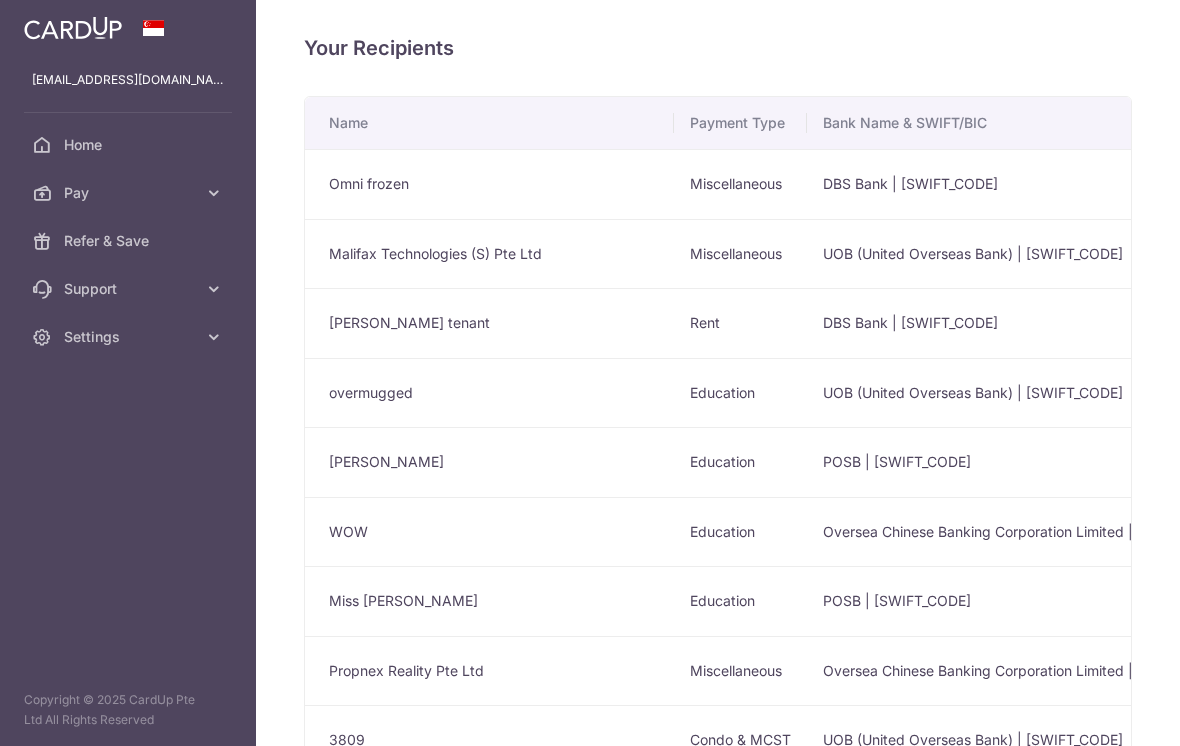 scroll, scrollTop: 0, scrollLeft: 0, axis: both 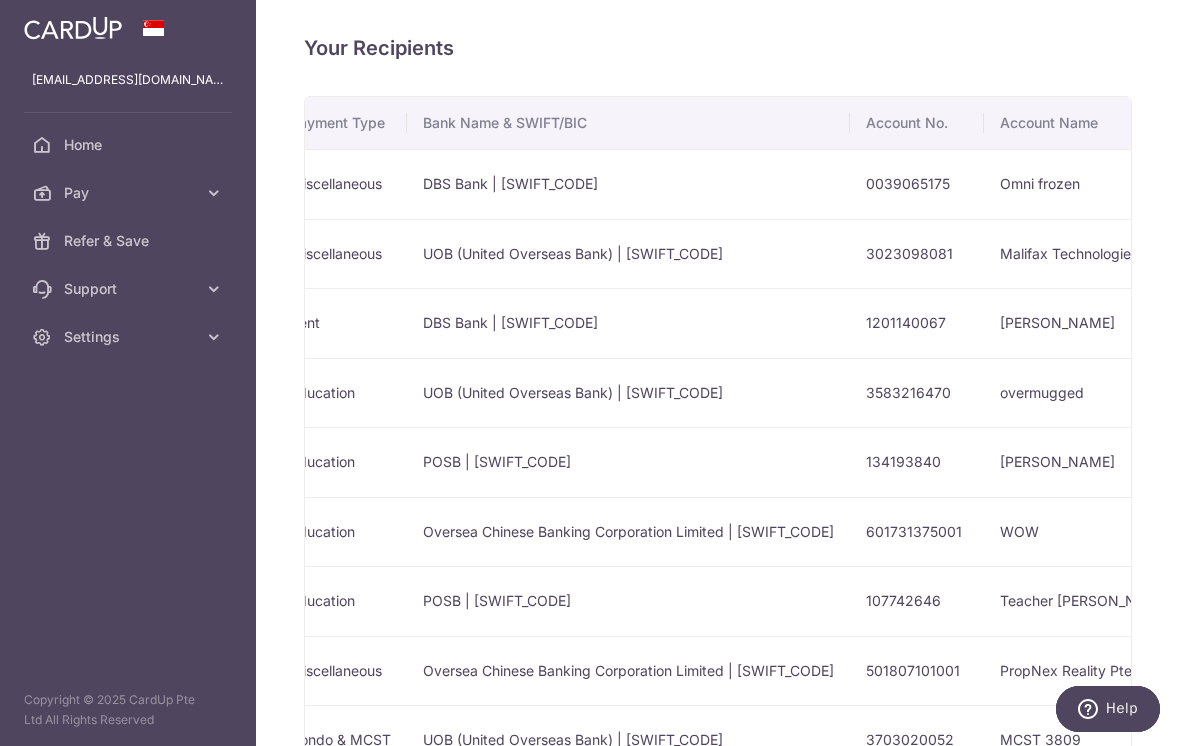 click at bounding box center [1404, 184] 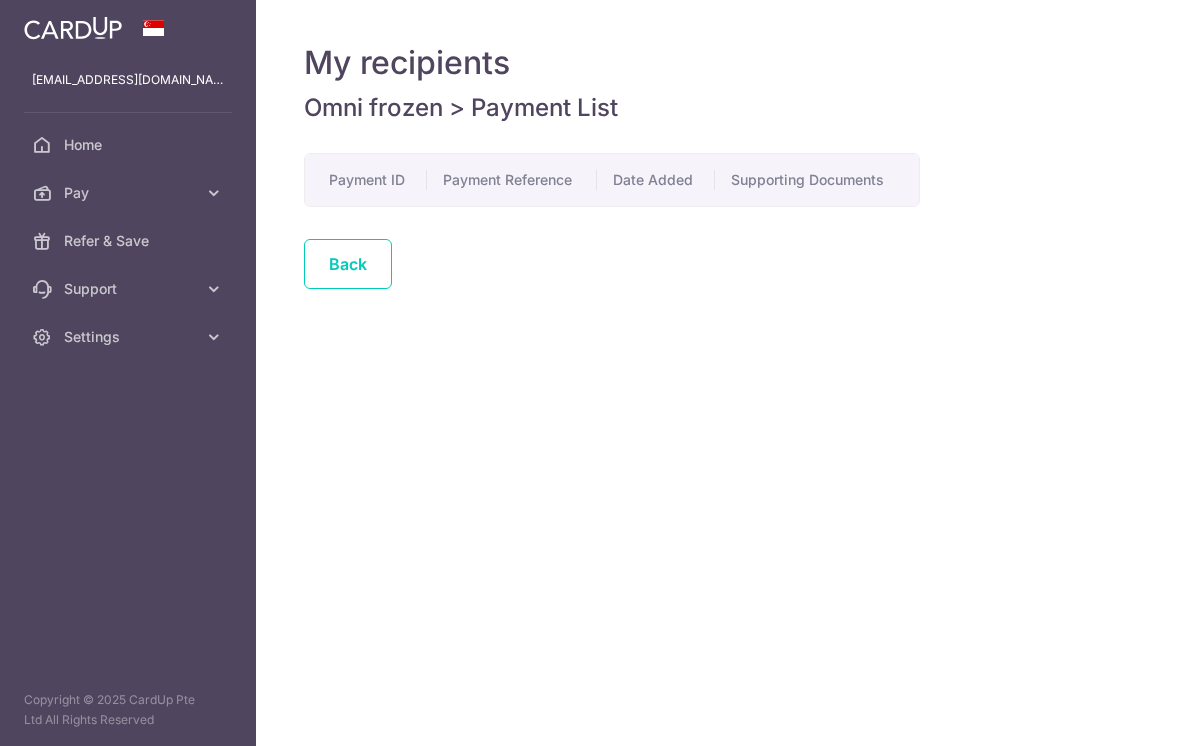 scroll, scrollTop: 0, scrollLeft: 0, axis: both 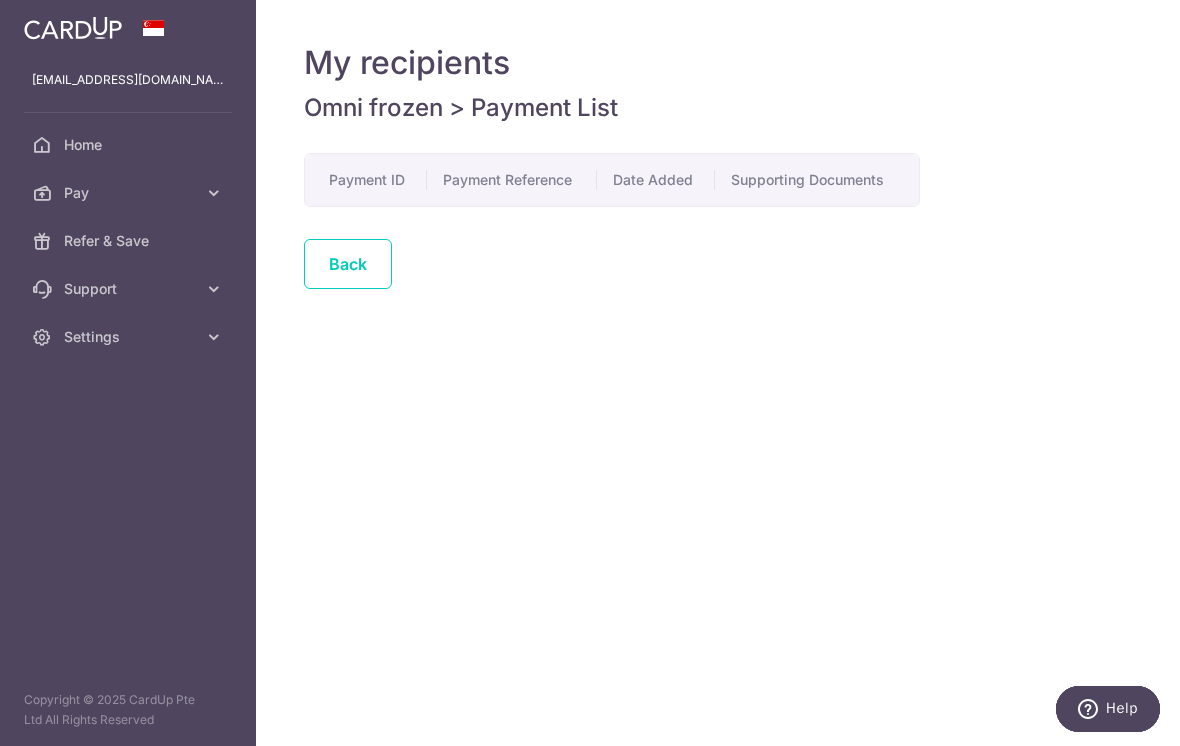 click on "Back" at bounding box center (348, 264) 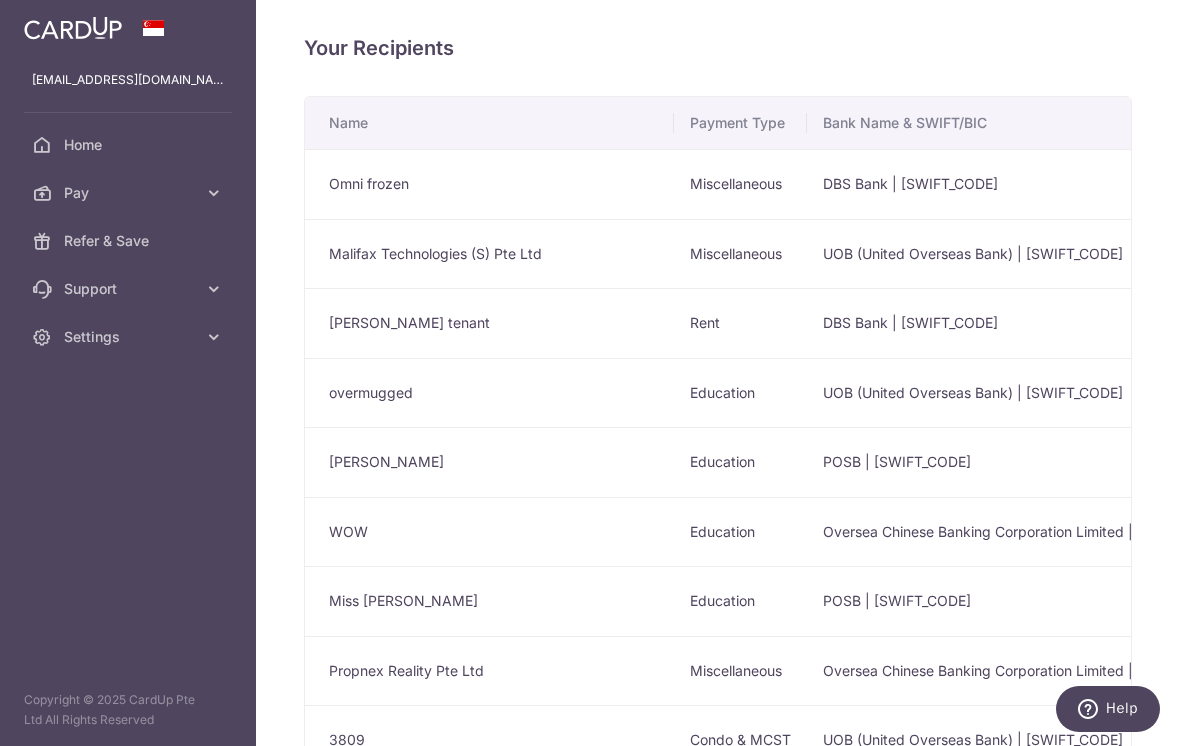 scroll, scrollTop: 0, scrollLeft: 0, axis: both 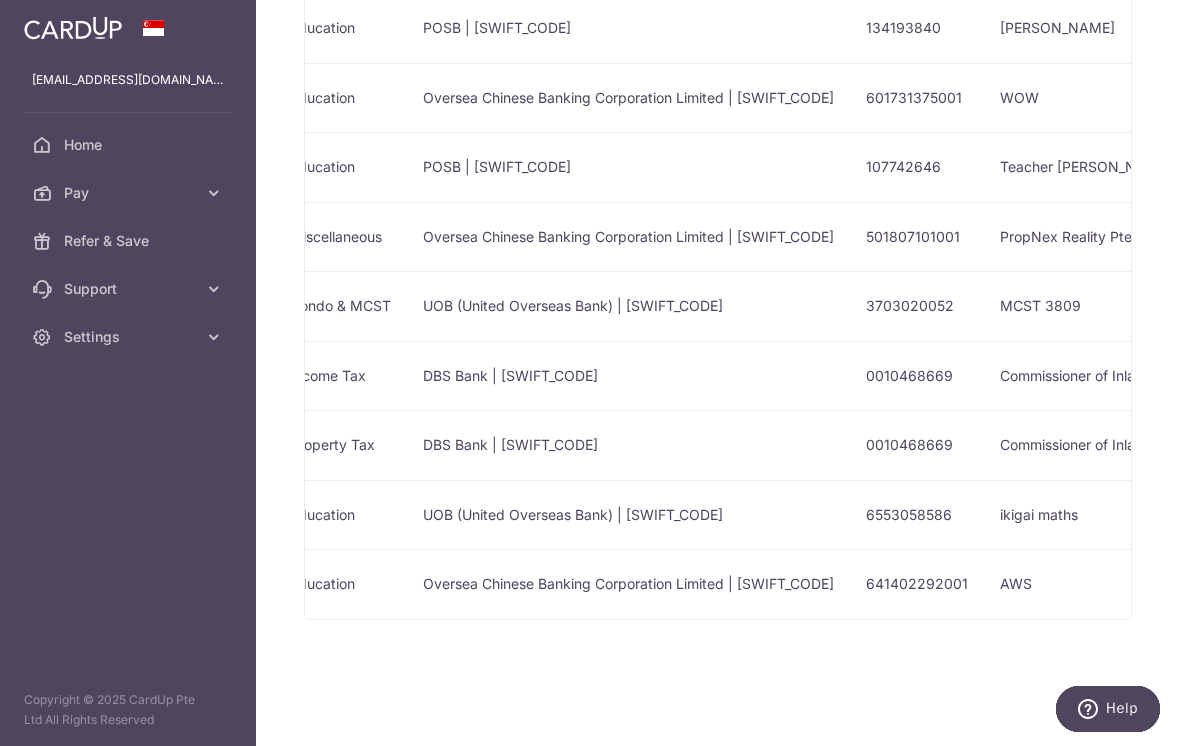 click on "Name
Payment Type
Bank Name & SWIFT/BIC
Account No.
Account Name
Omni frozen
Miscellaneous
DBS Bank | DBSSSGSGXXX
0039065175
Omni frozen
Create Payment
View/Edit
Linked Payments
Malifax Technologies (S) Pte Ltd
Miscellaneous
UOB (United Overseas Bank) | UOVBSGSGXXX" at bounding box center (676, 141) 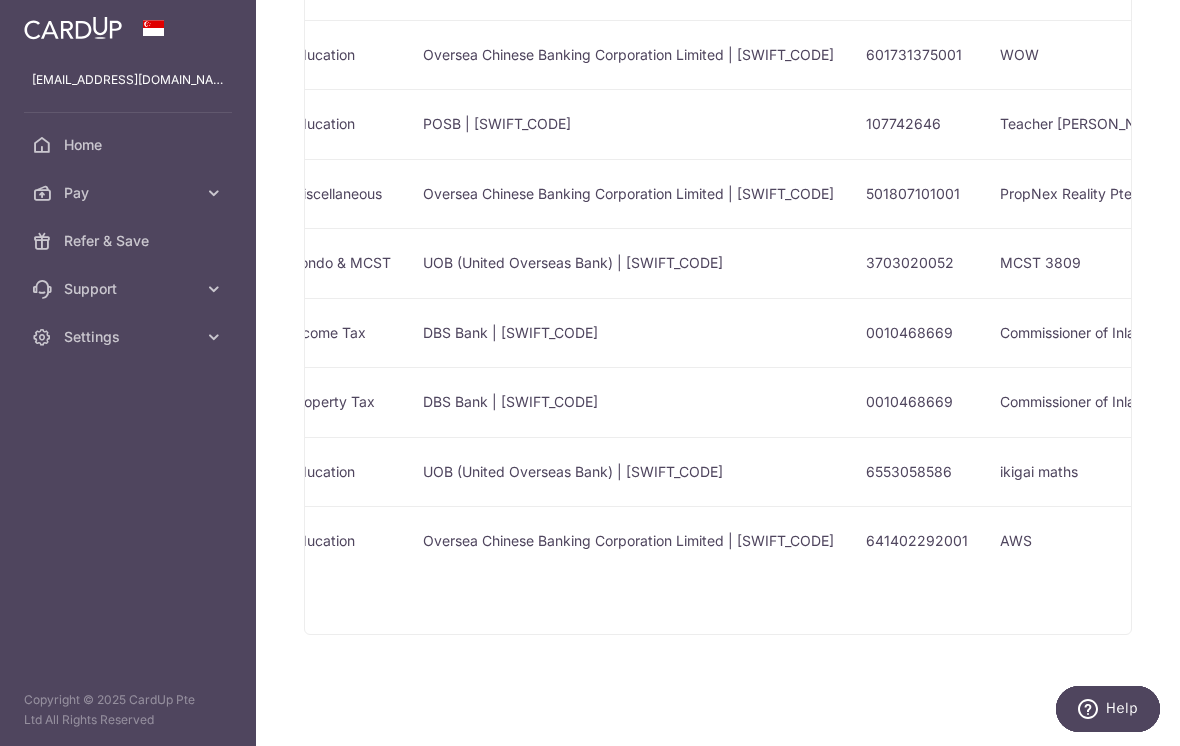 click on "View/Edit" at bounding box center (1338, 527) 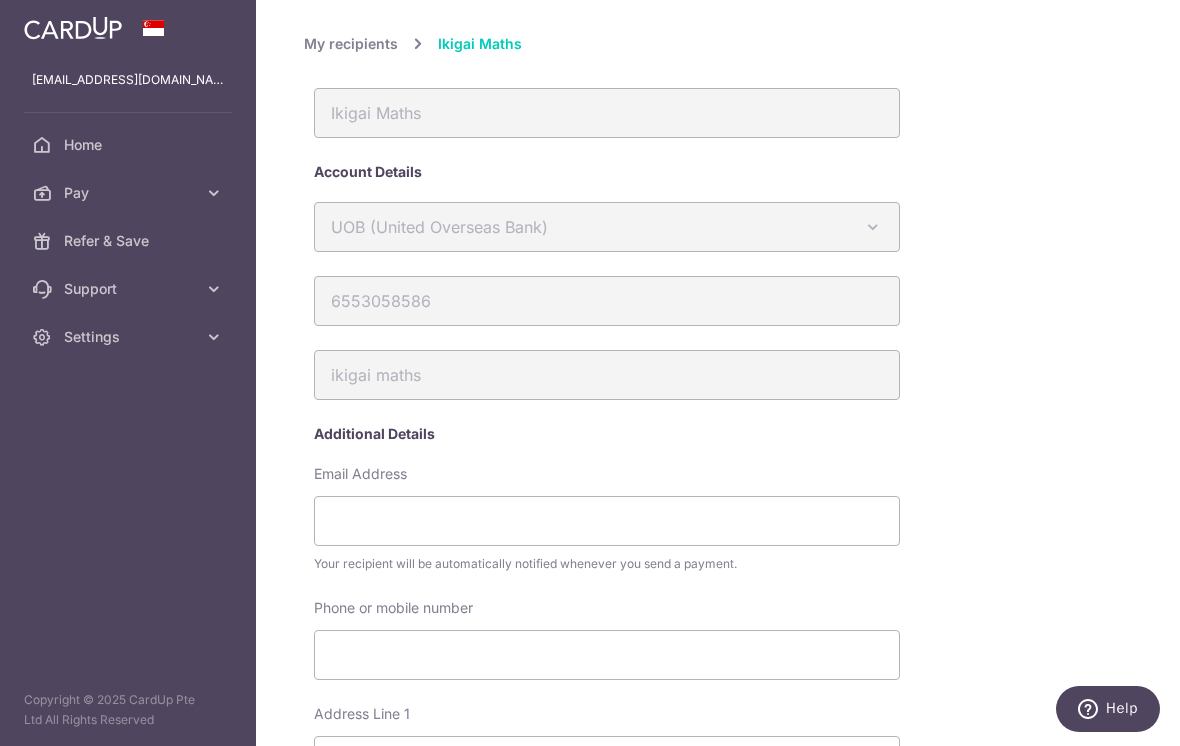 scroll, scrollTop: 0, scrollLeft: 0, axis: both 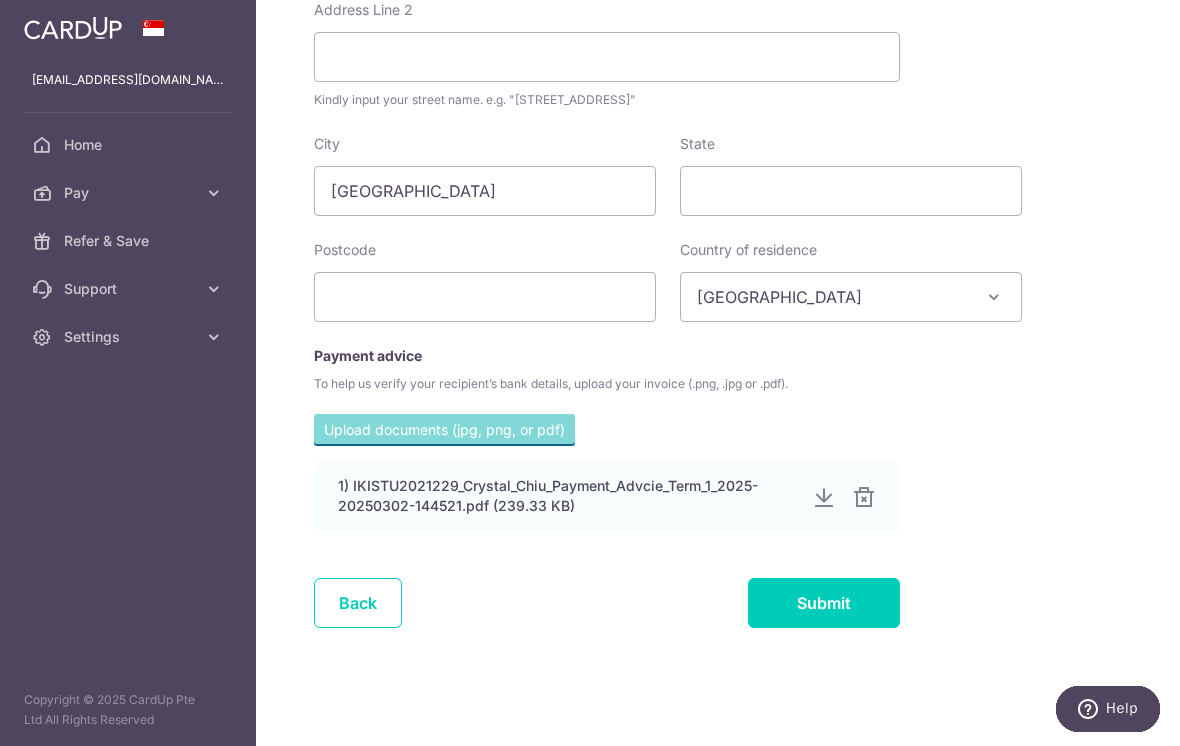 click on "Help" at bounding box center (1122, 708) 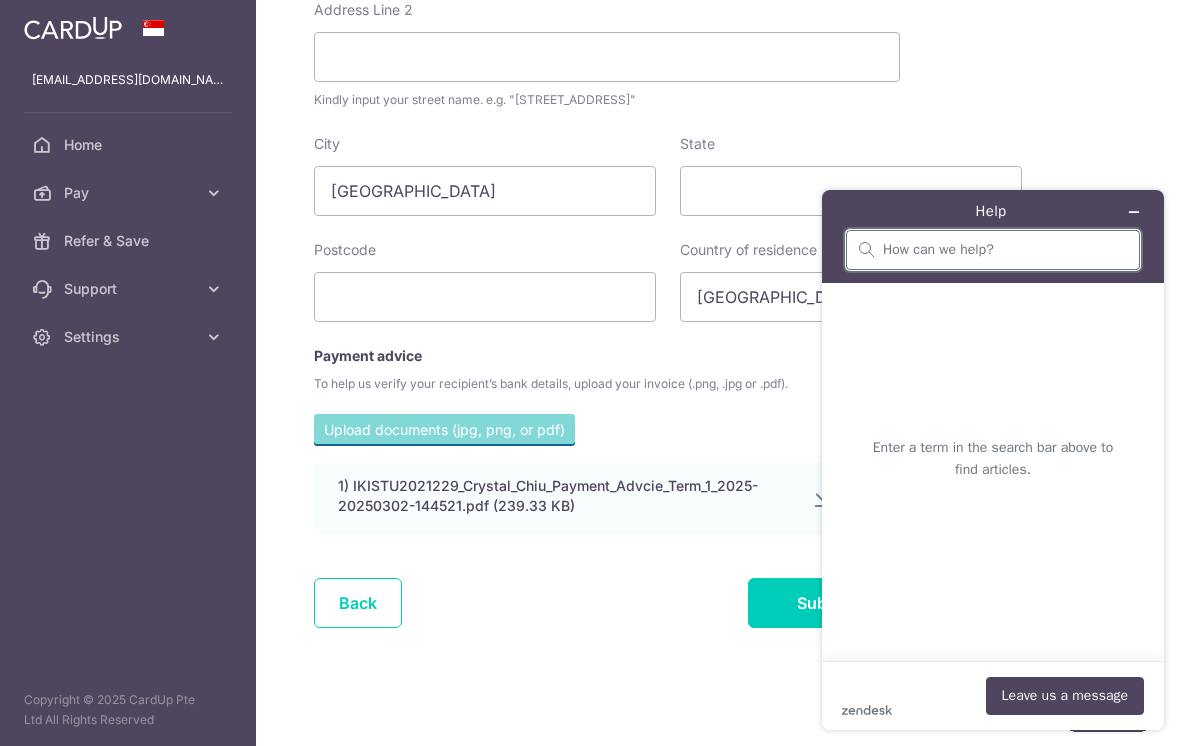 click at bounding box center (1005, 250) 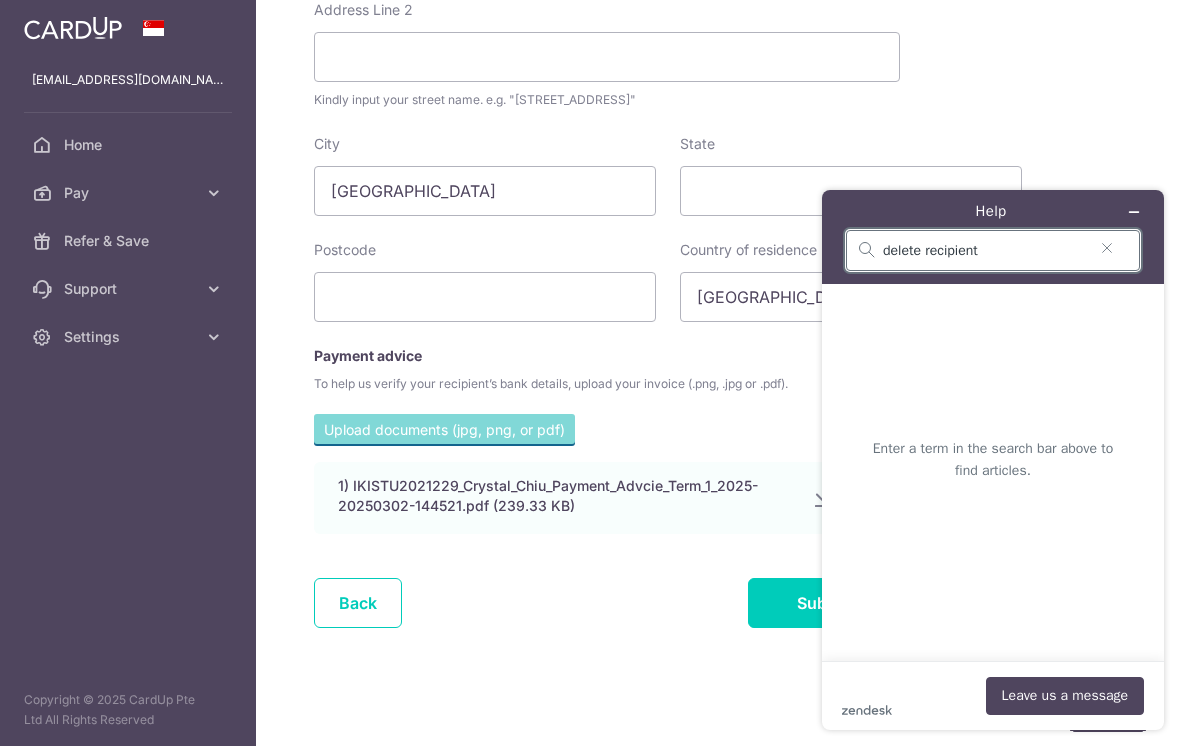 type on "delete recipient" 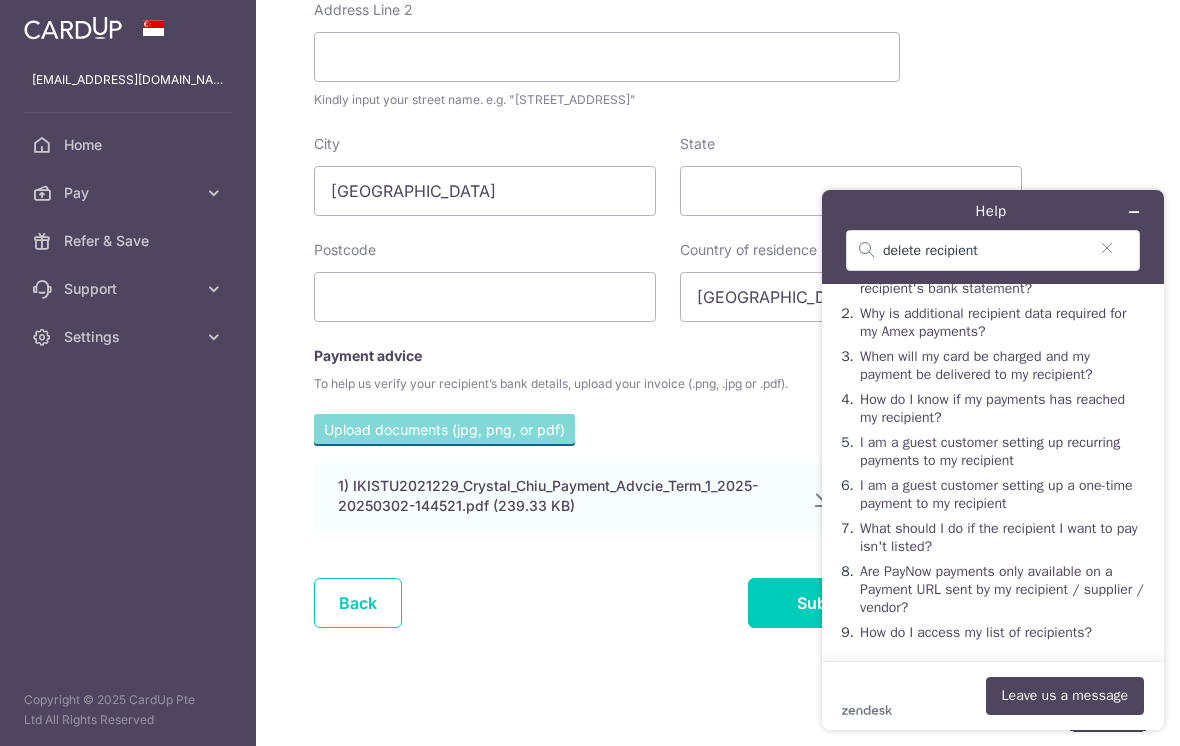 click on "How do I access my list of recipients?" at bounding box center [976, 632] 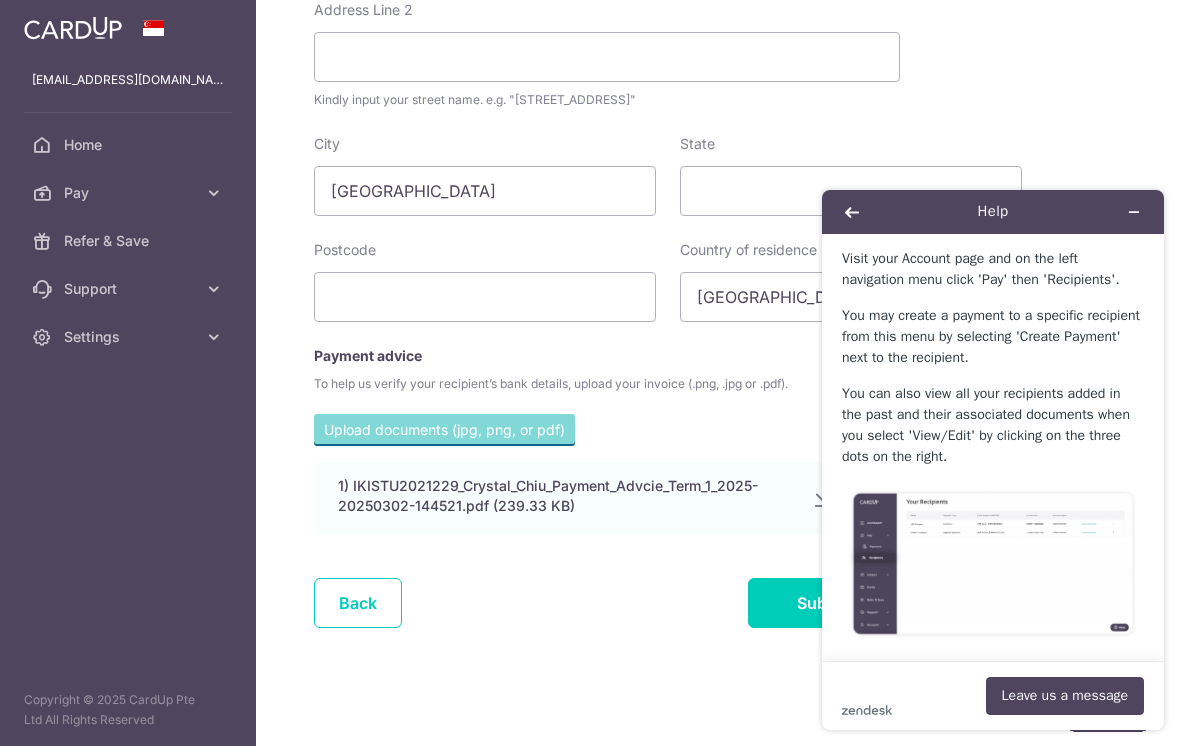 click on "Leave us a message" at bounding box center (1065, 696) 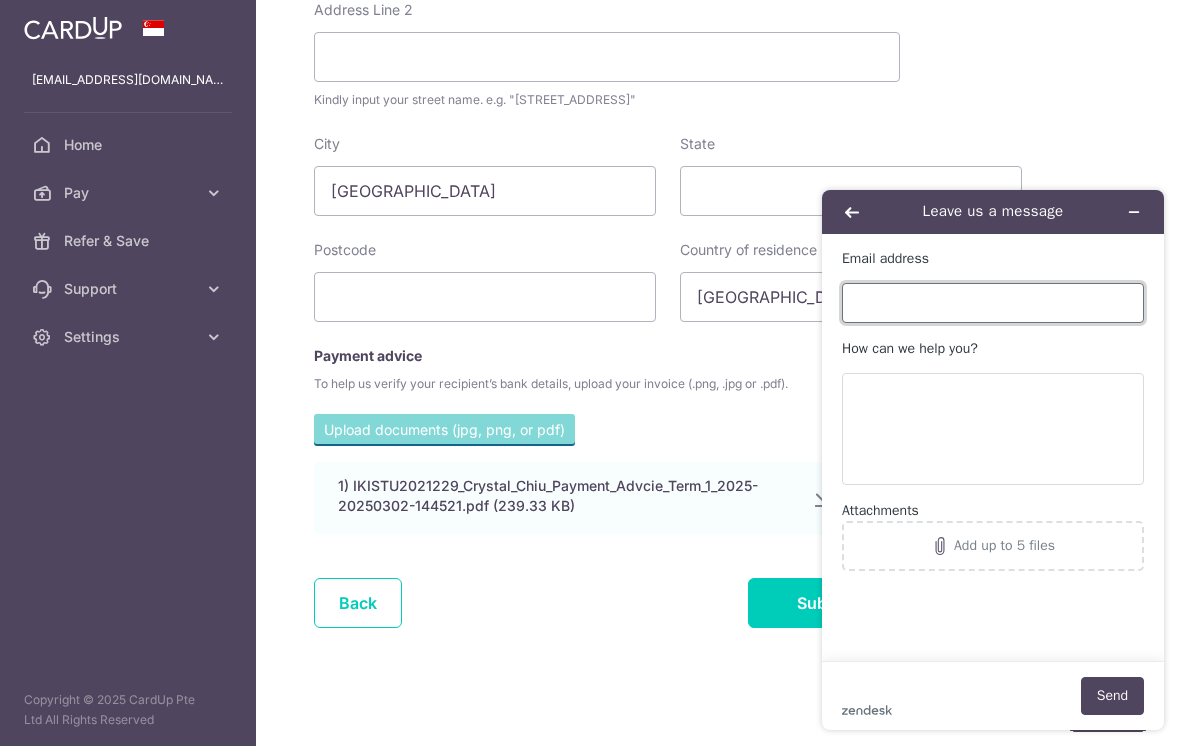 click on "Email address" at bounding box center (993, 303) 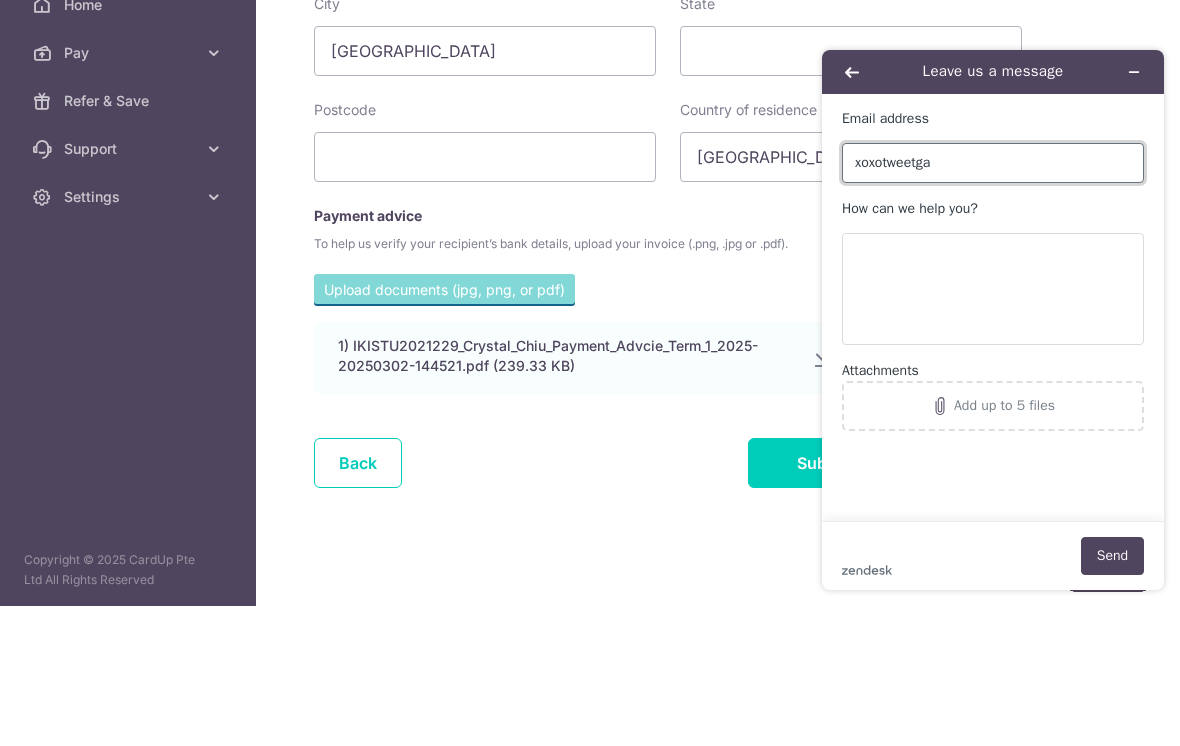 type on "xoxotweetgal" 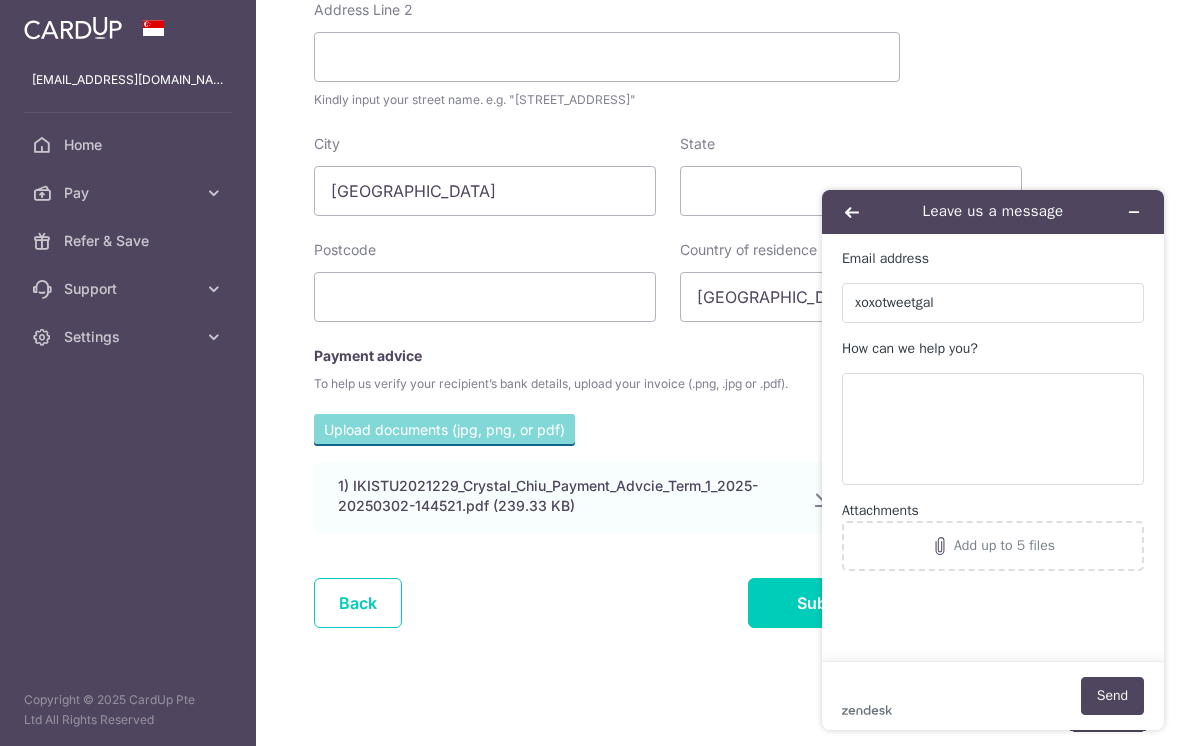 click at bounding box center [1134, 212] 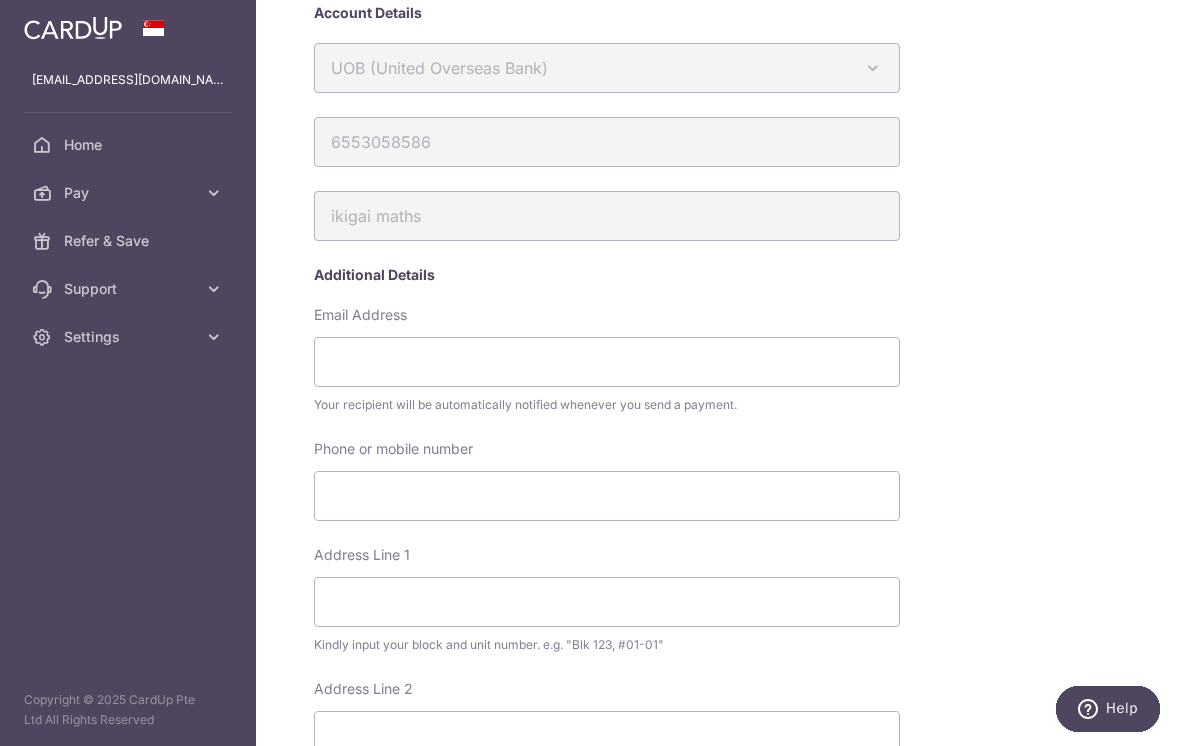 click at bounding box center [0, 0] 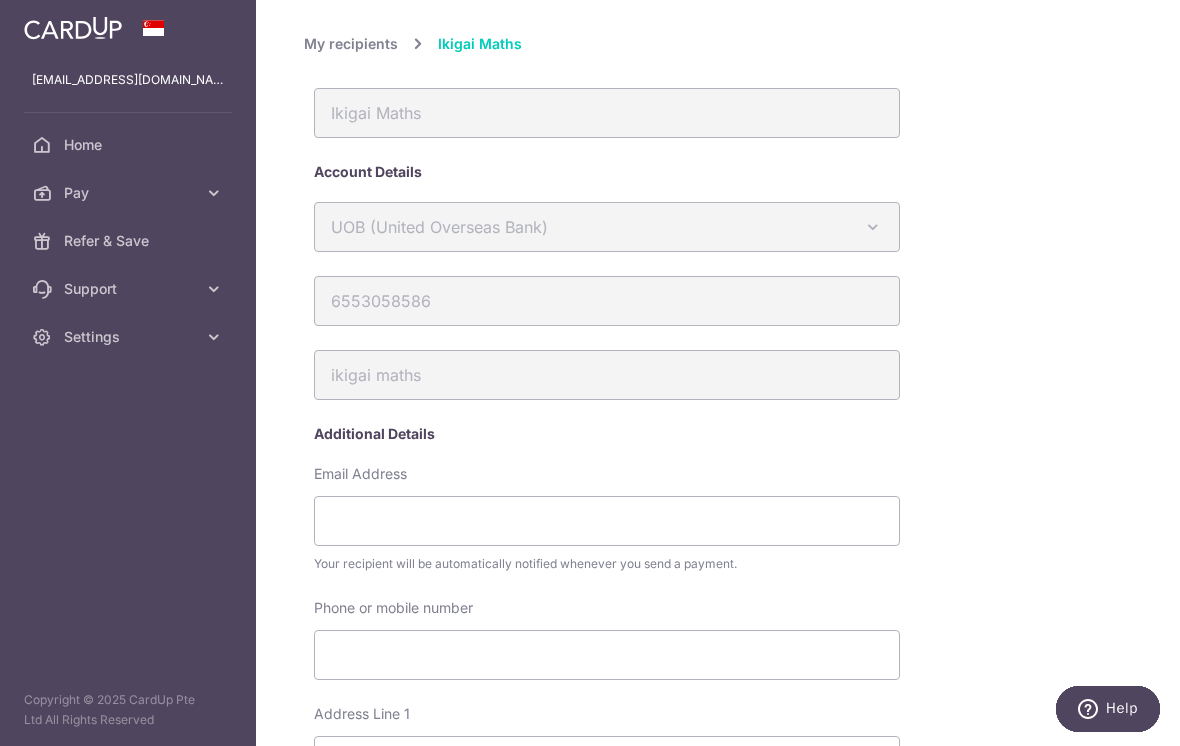click on "Pay" at bounding box center (130, 193) 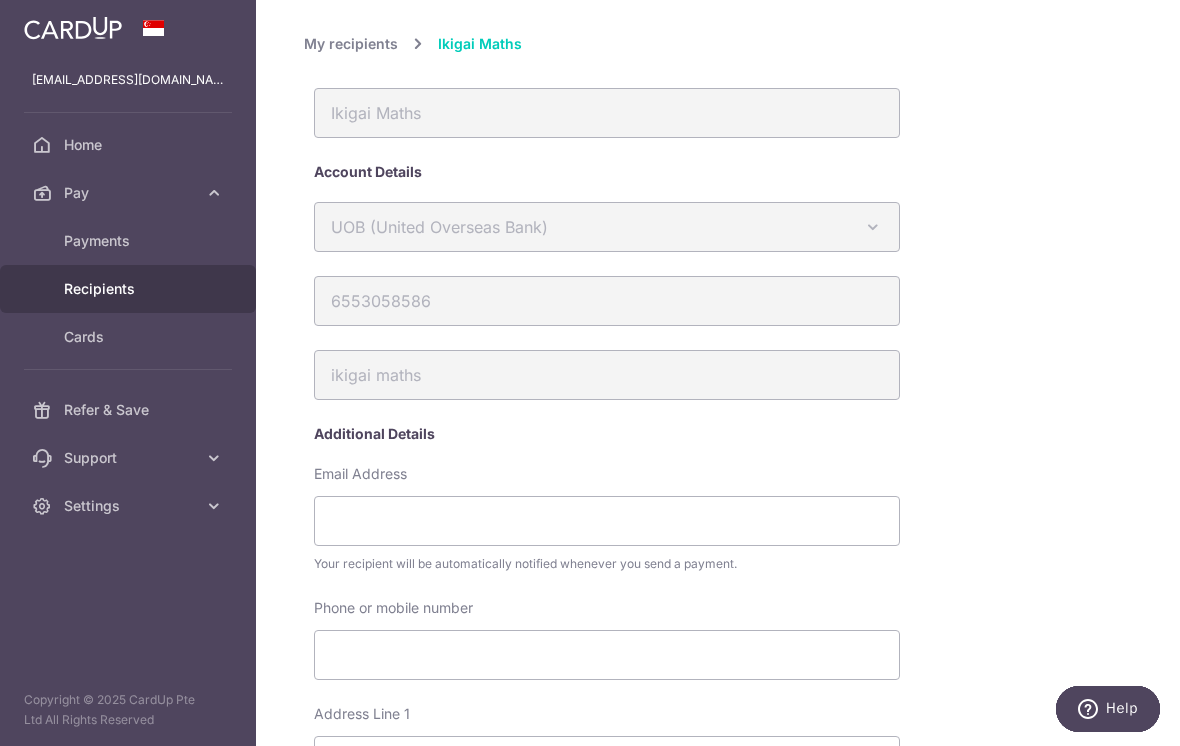 click on "Payments" at bounding box center [130, 241] 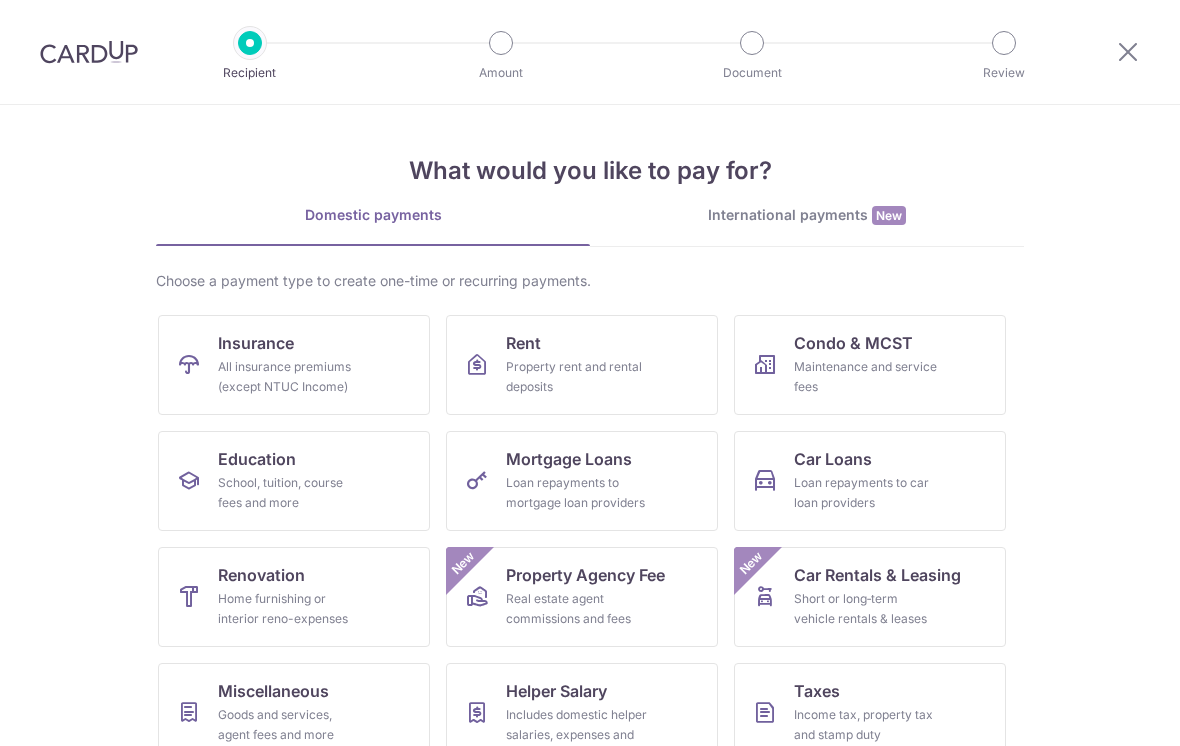 scroll, scrollTop: 0, scrollLeft: 0, axis: both 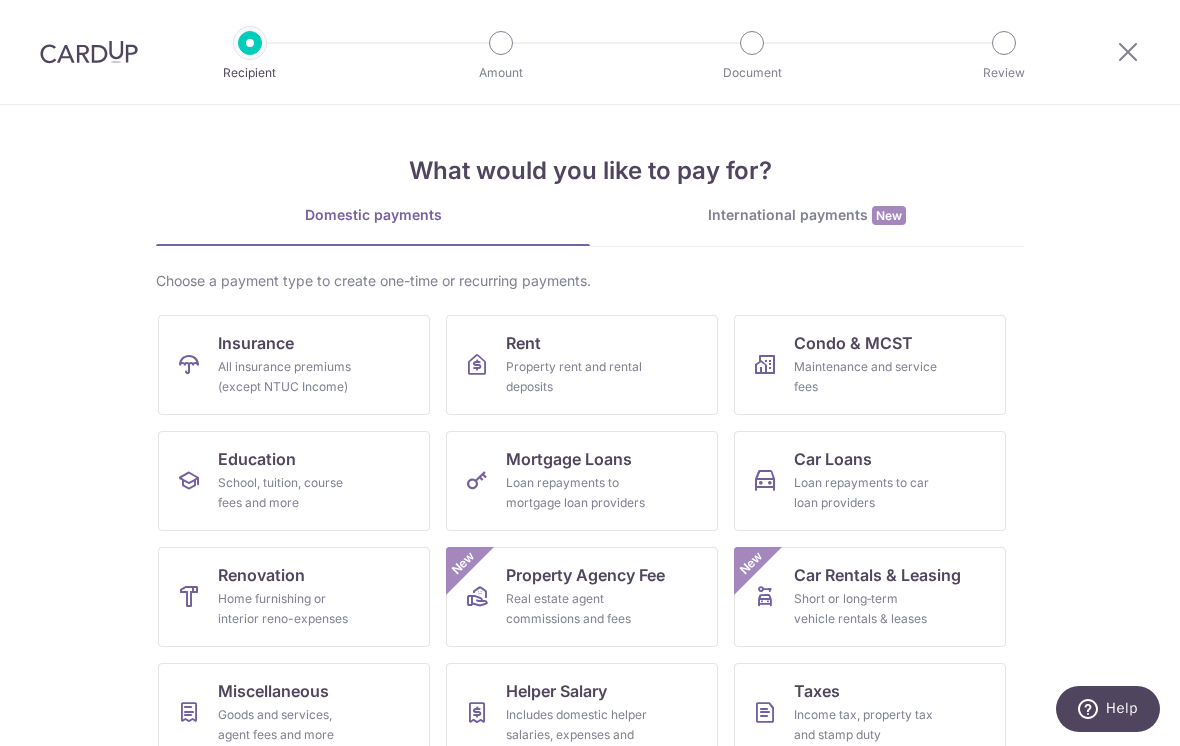 click on "Maintenance and service fees" at bounding box center (866, 377) 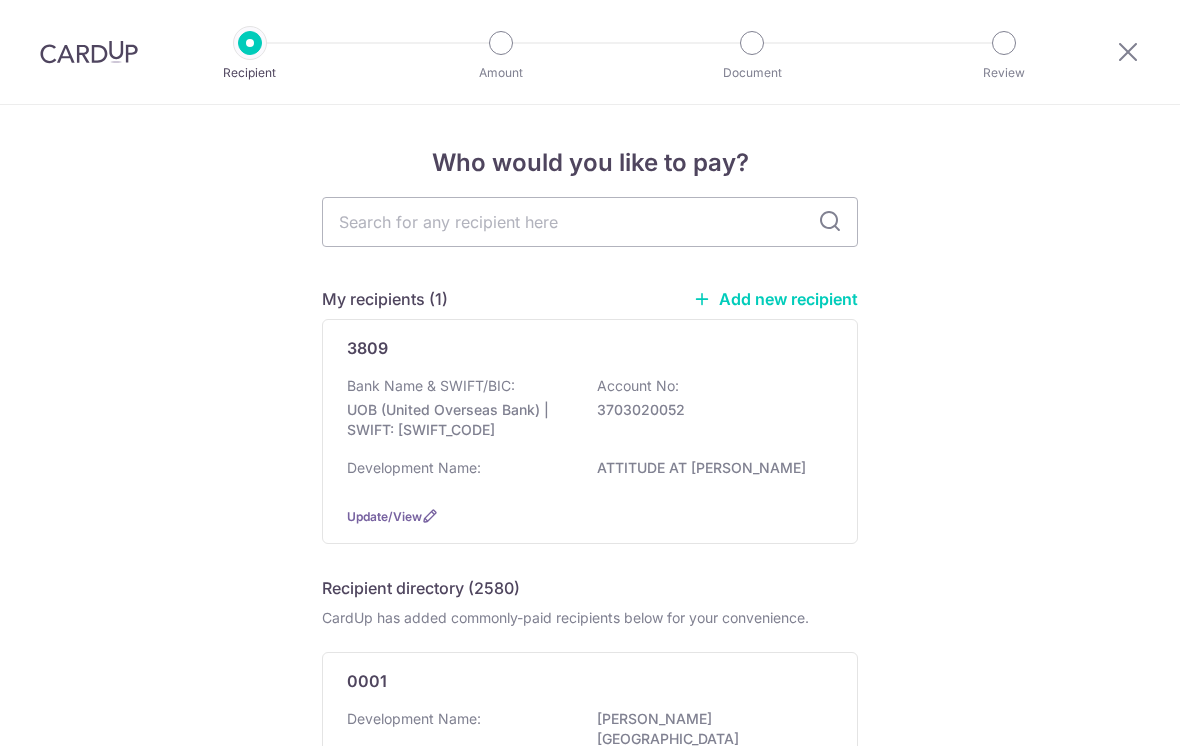 scroll, scrollTop: 0, scrollLeft: 0, axis: both 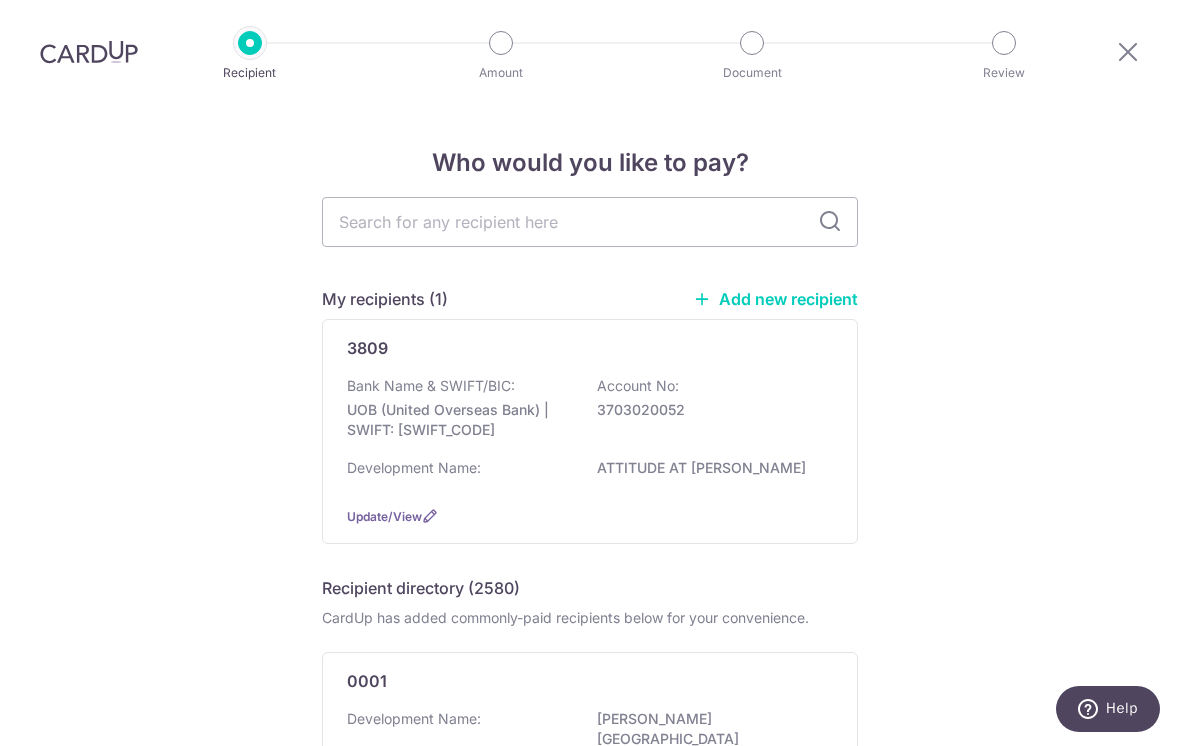 click at bounding box center [1128, 52] 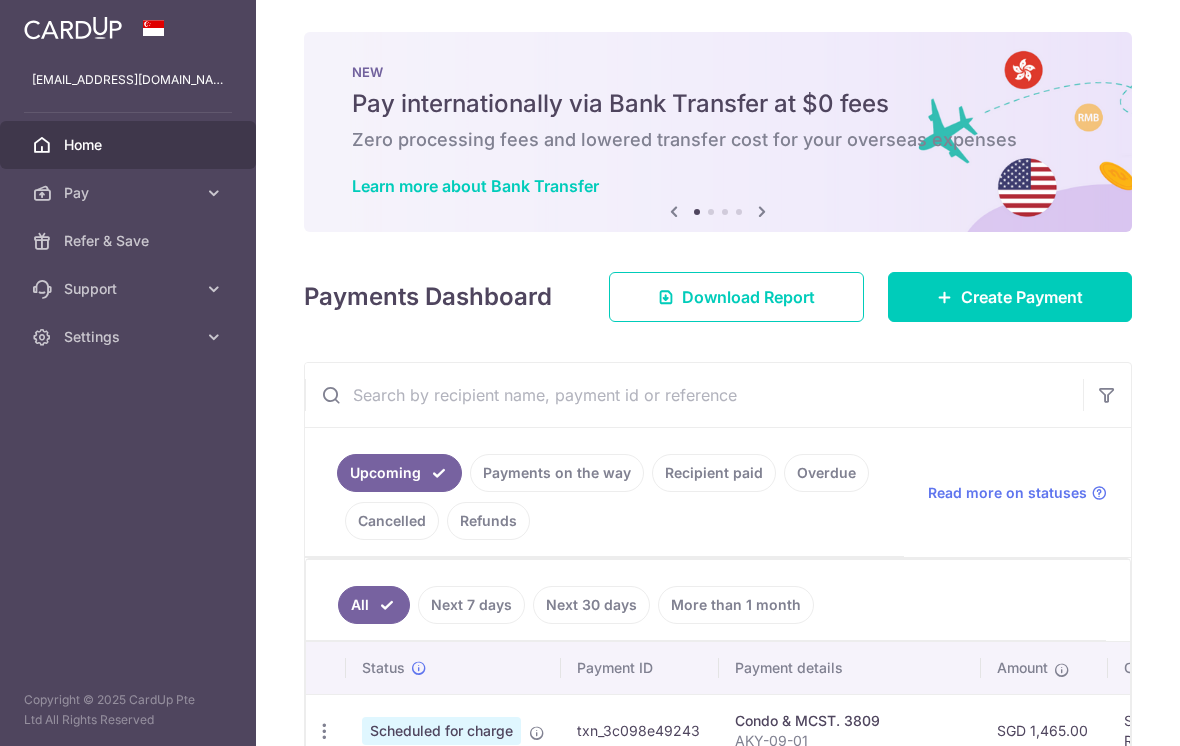 scroll, scrollTop: 0, scrollLeft: 0, axis: both 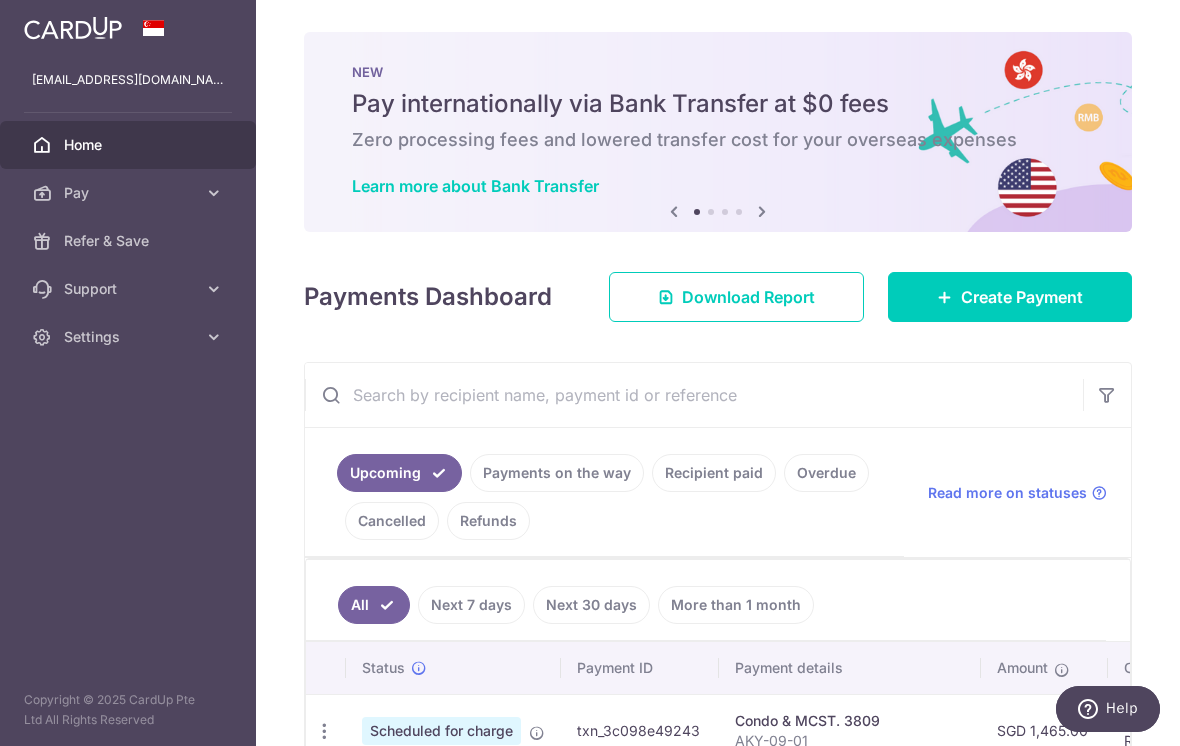 click at bounding box center (0, 0) 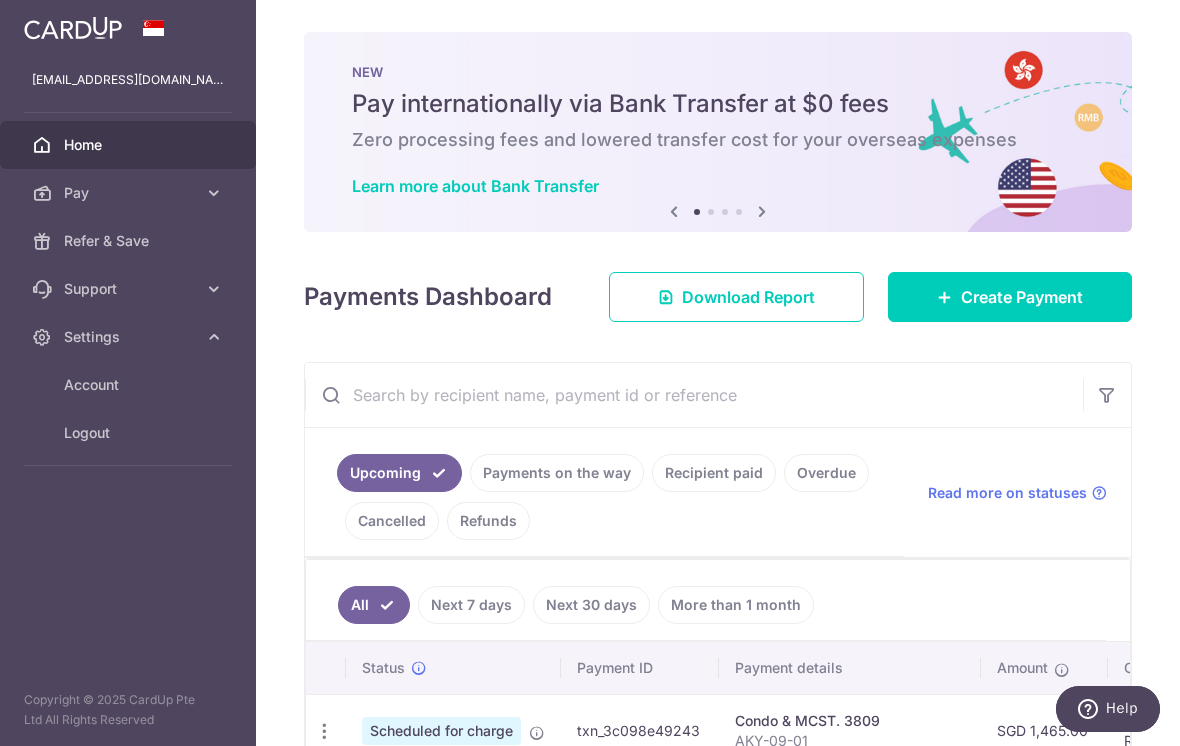 click on "Logout" at bounding box center [130, 433] 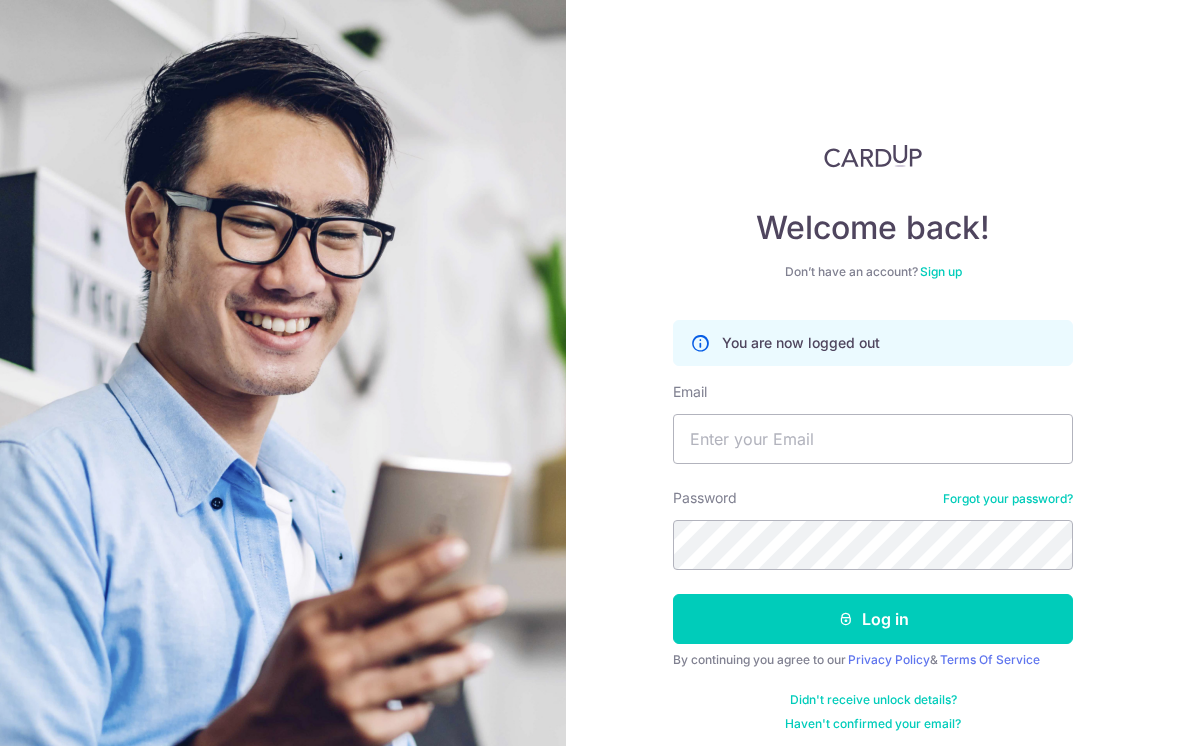 scroll, scrollTop: 0, scrollLeft: 0, axis: both 